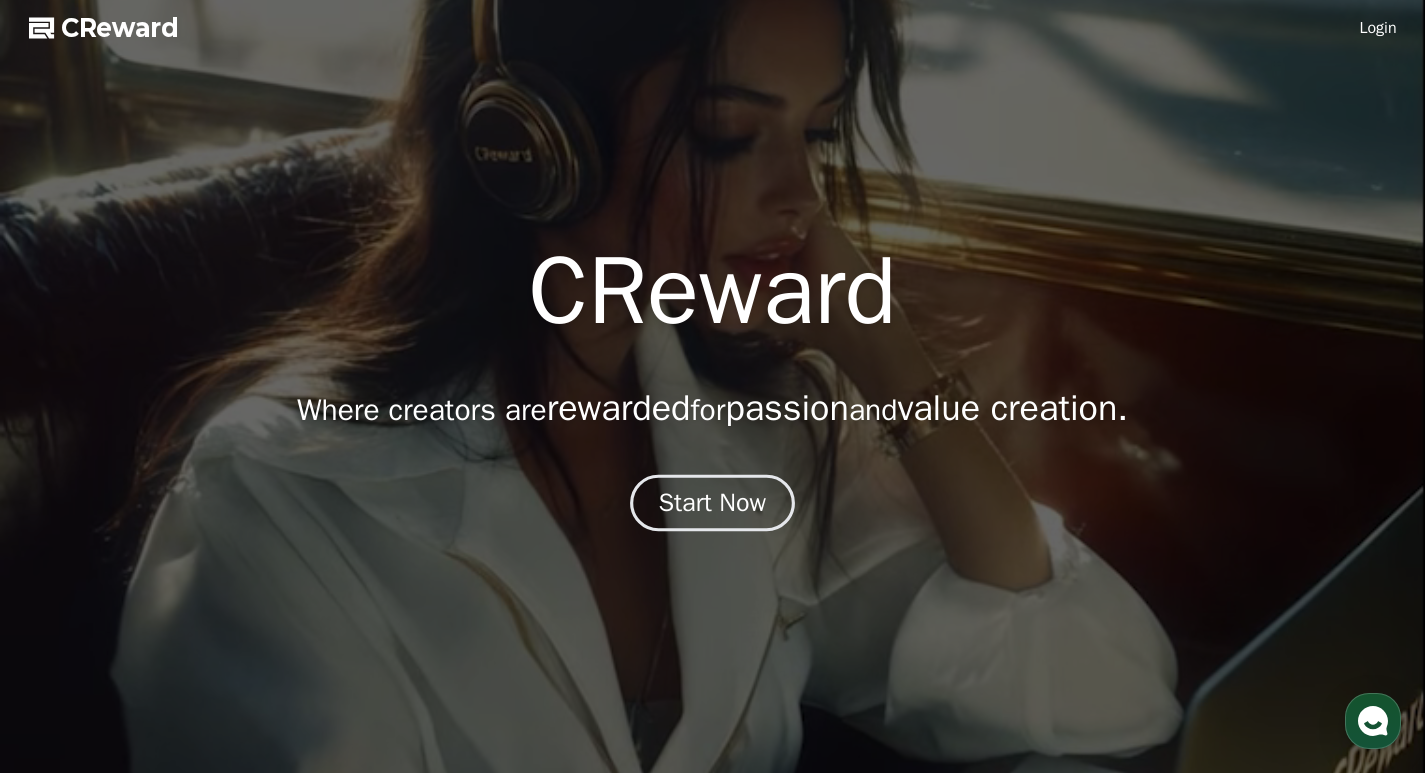 scroll, scrollTop: 0, scrollLeft: 0, axis: both 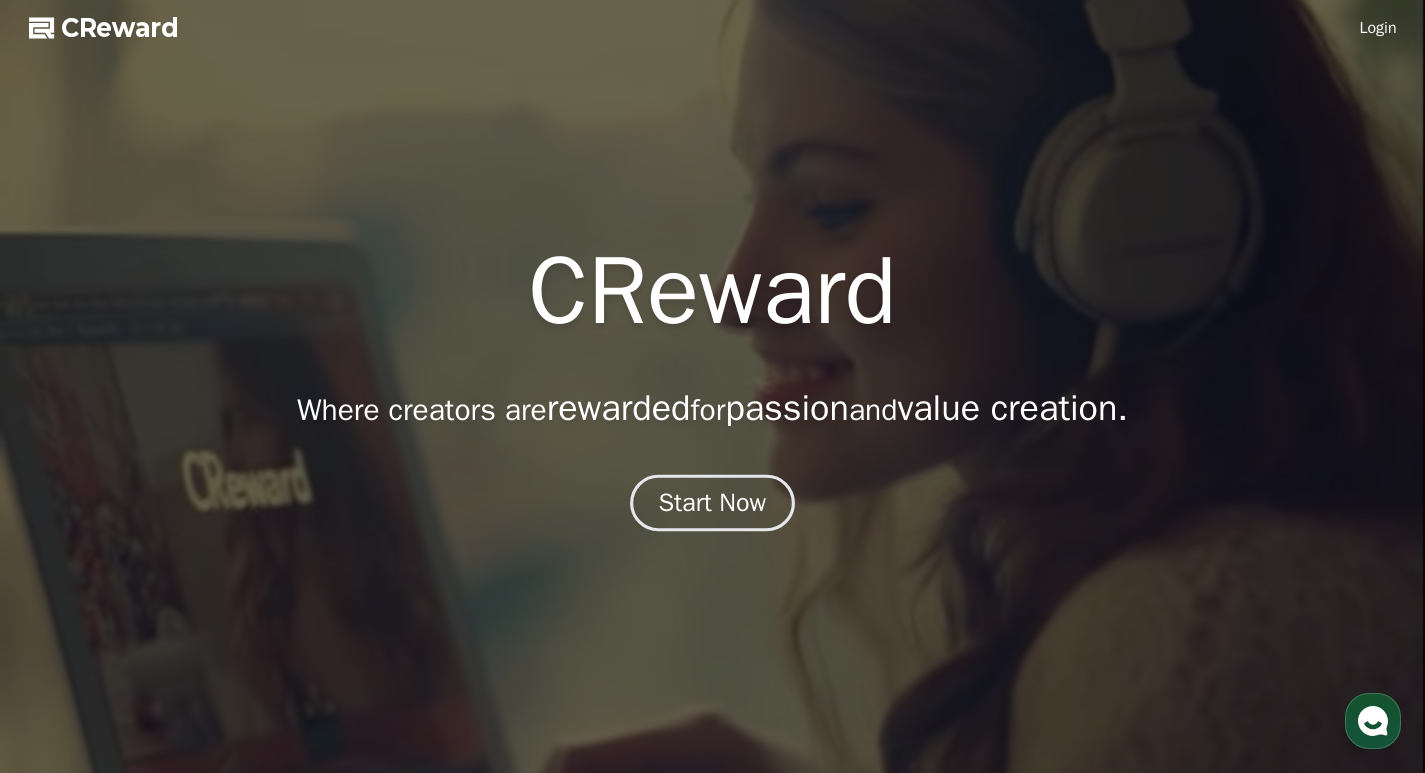 click on "Start Now" at bounding box center [713, 503] 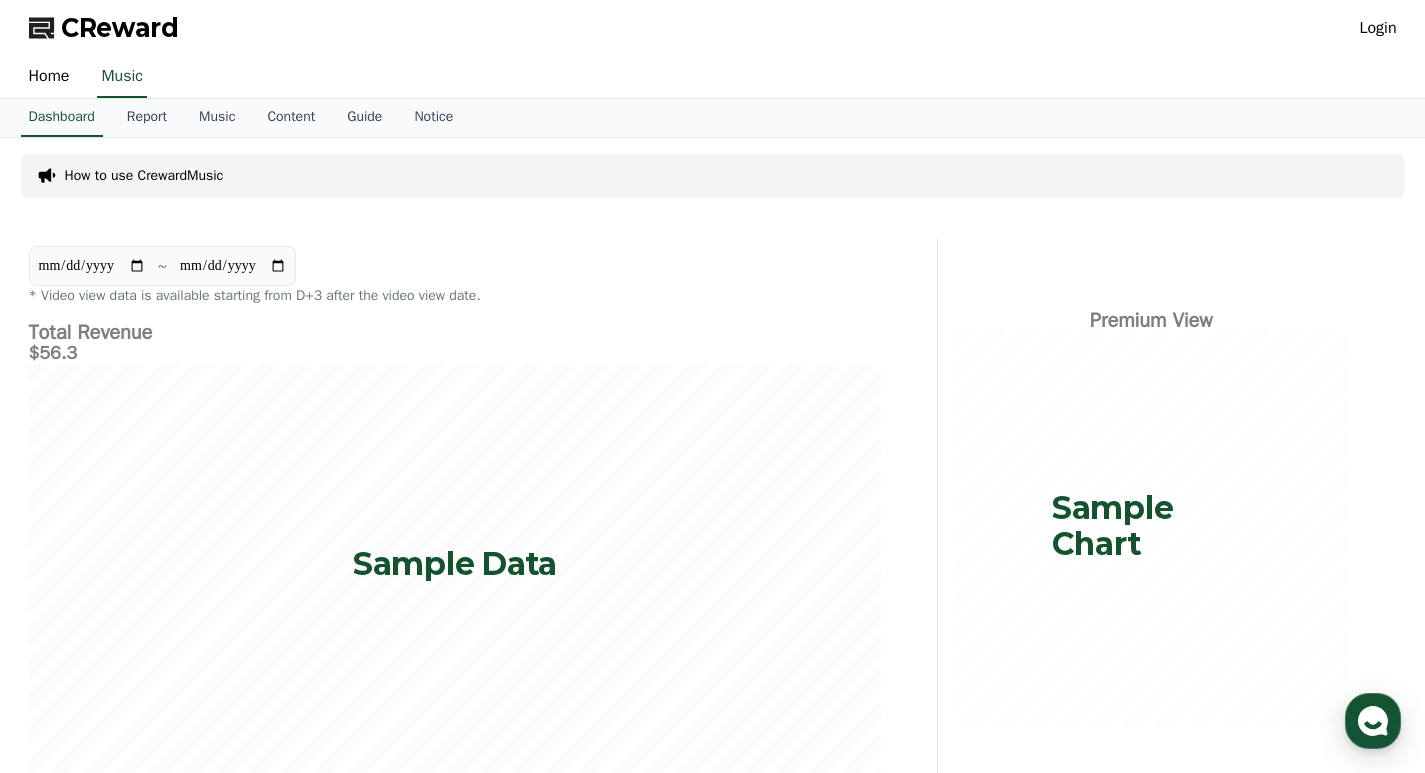 click on "Login" at bounding box center (1377, 28) 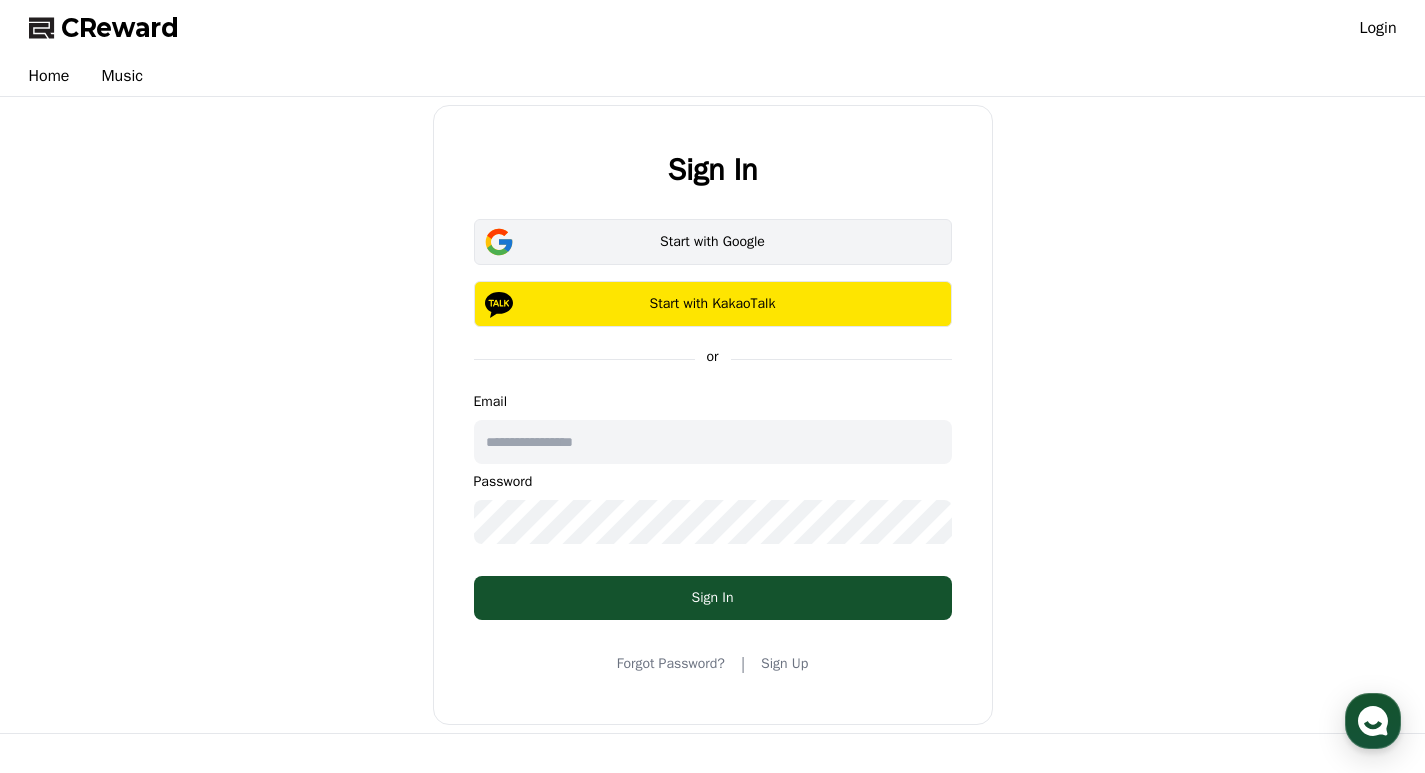 click on "Start with Google" at bounding box center (713, 242) 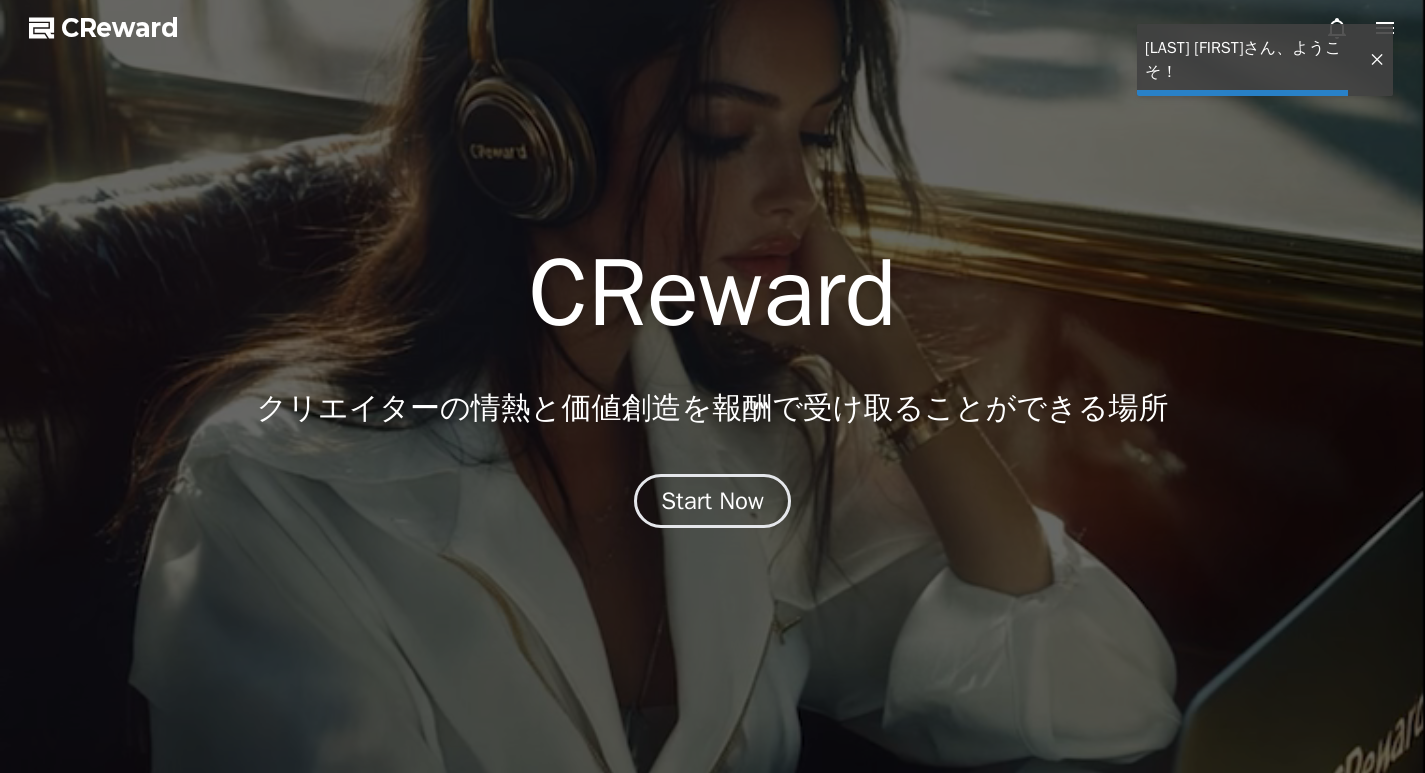 scroll, scrollTop: 0, scrollLeft: 0, axis: both 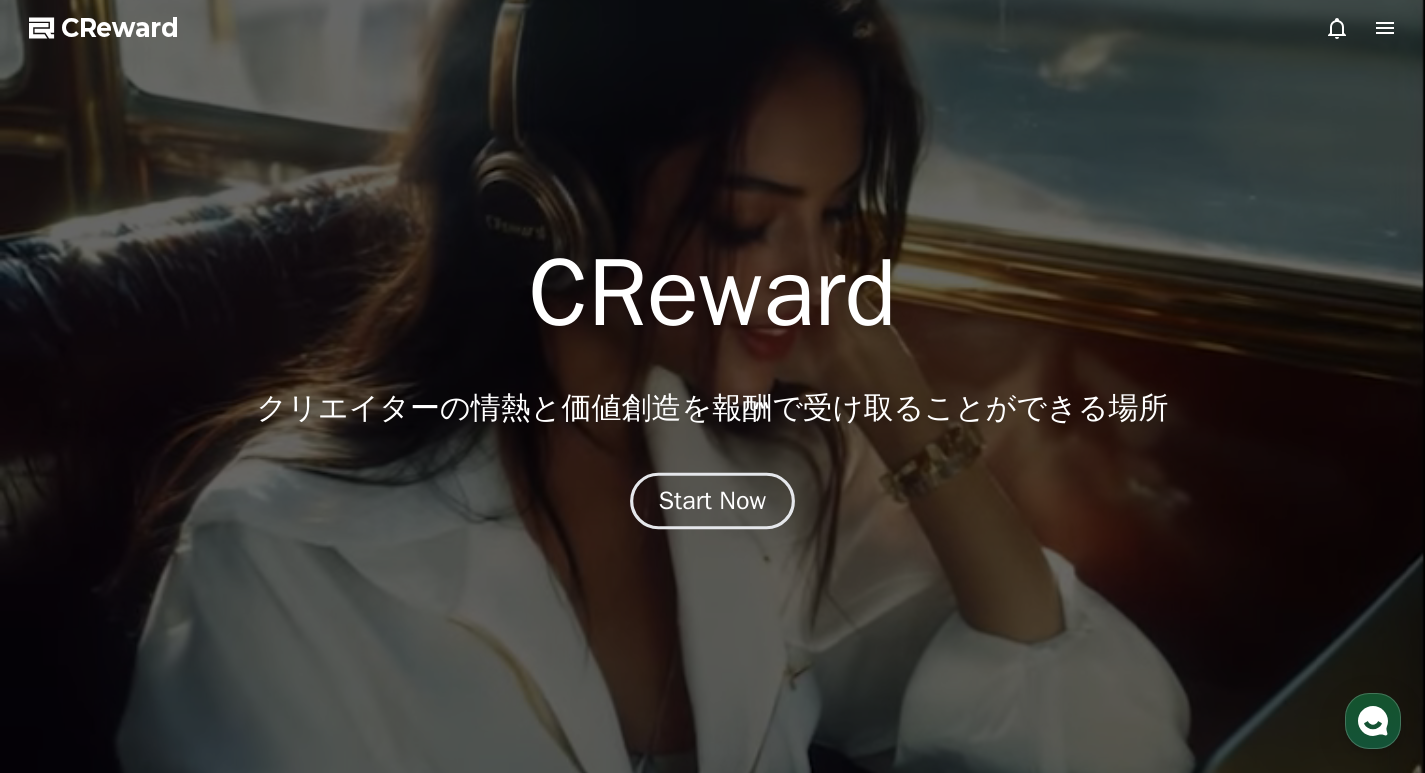 click on "Start Now" at bounding box center [713, 501] 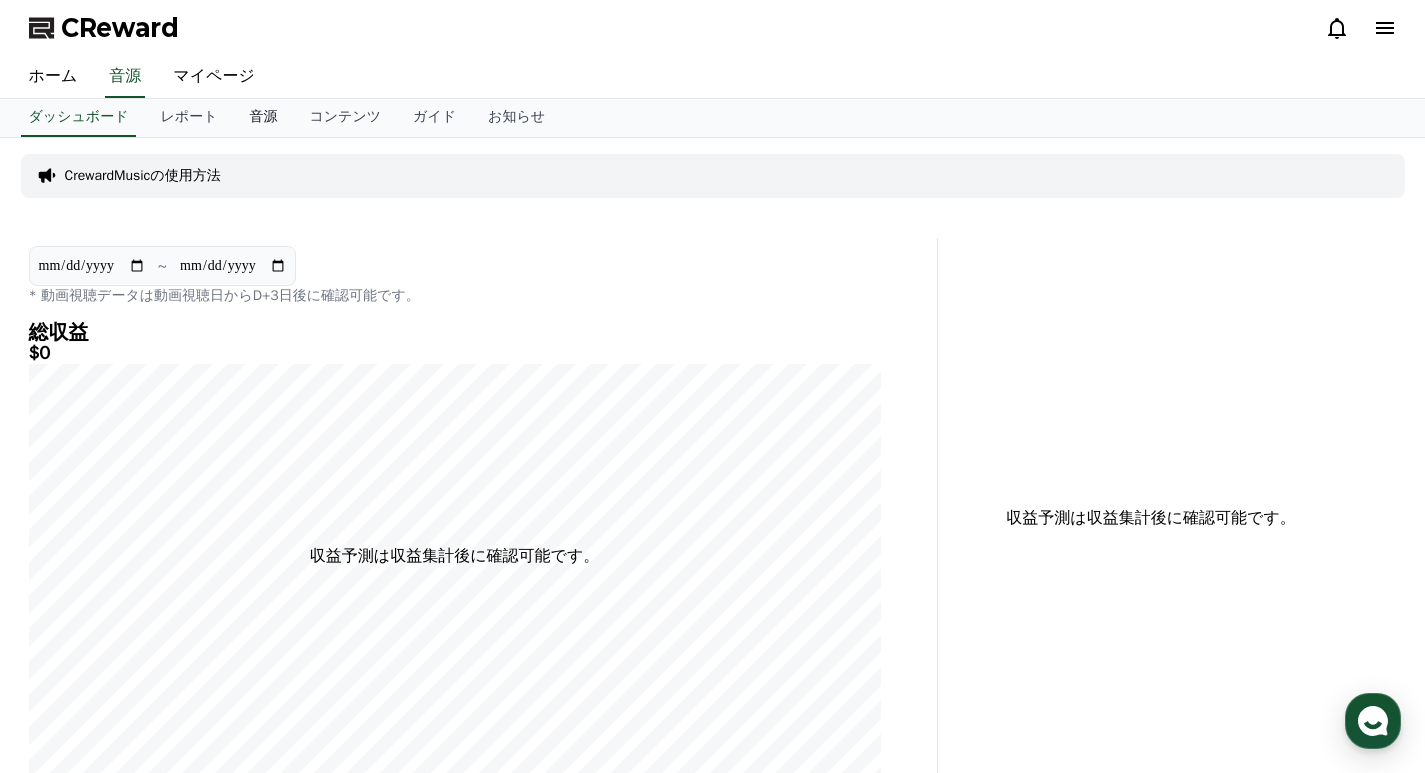 click on "音源" at bounding box center (263, 118) 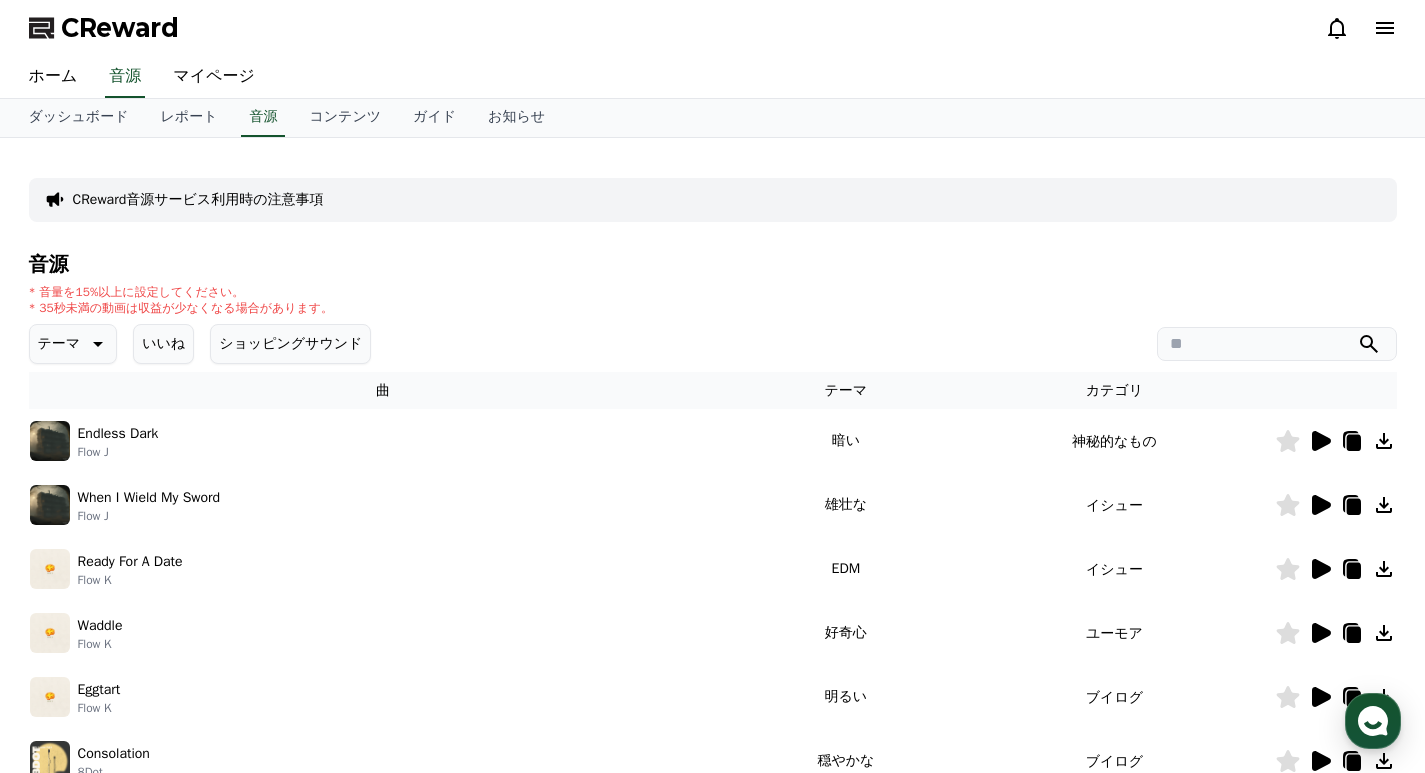 click 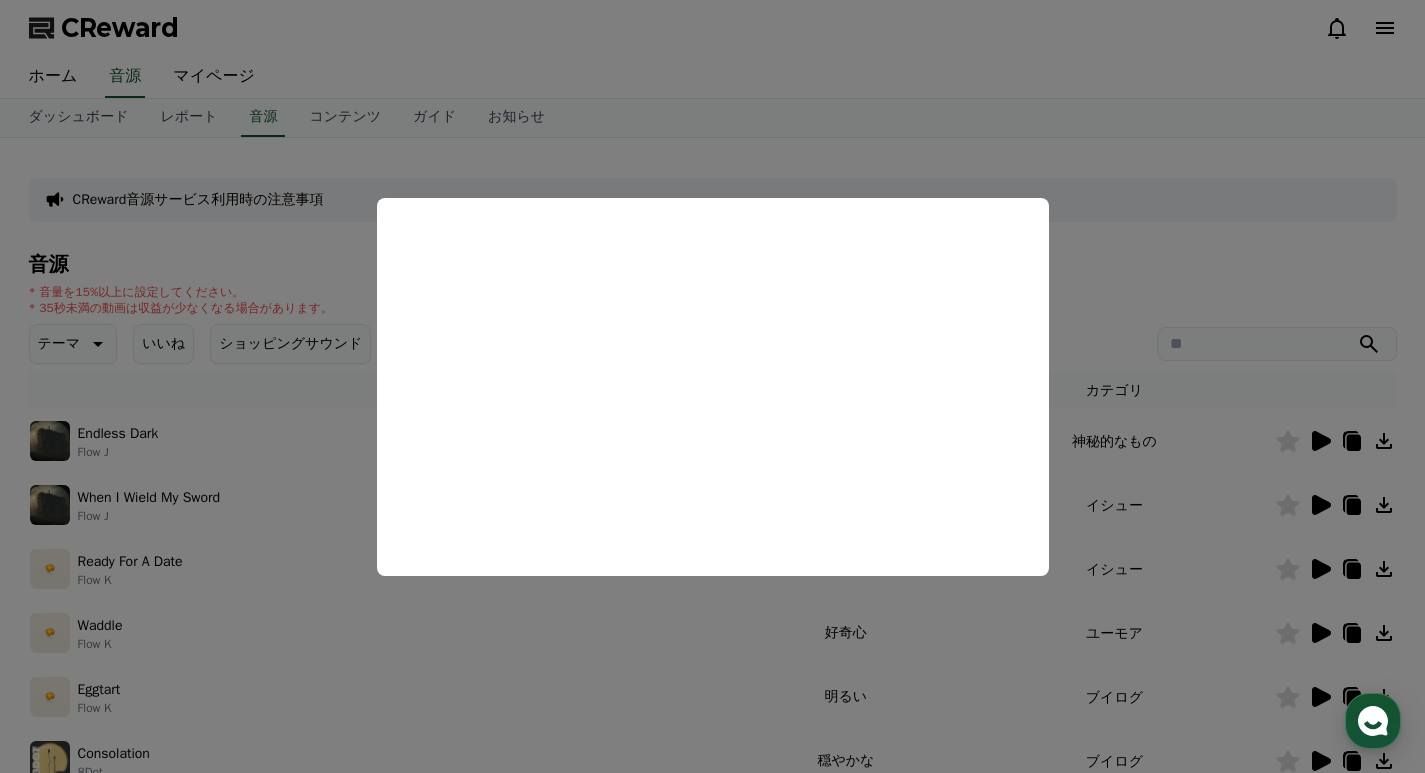click at bounding box center (712, 386) 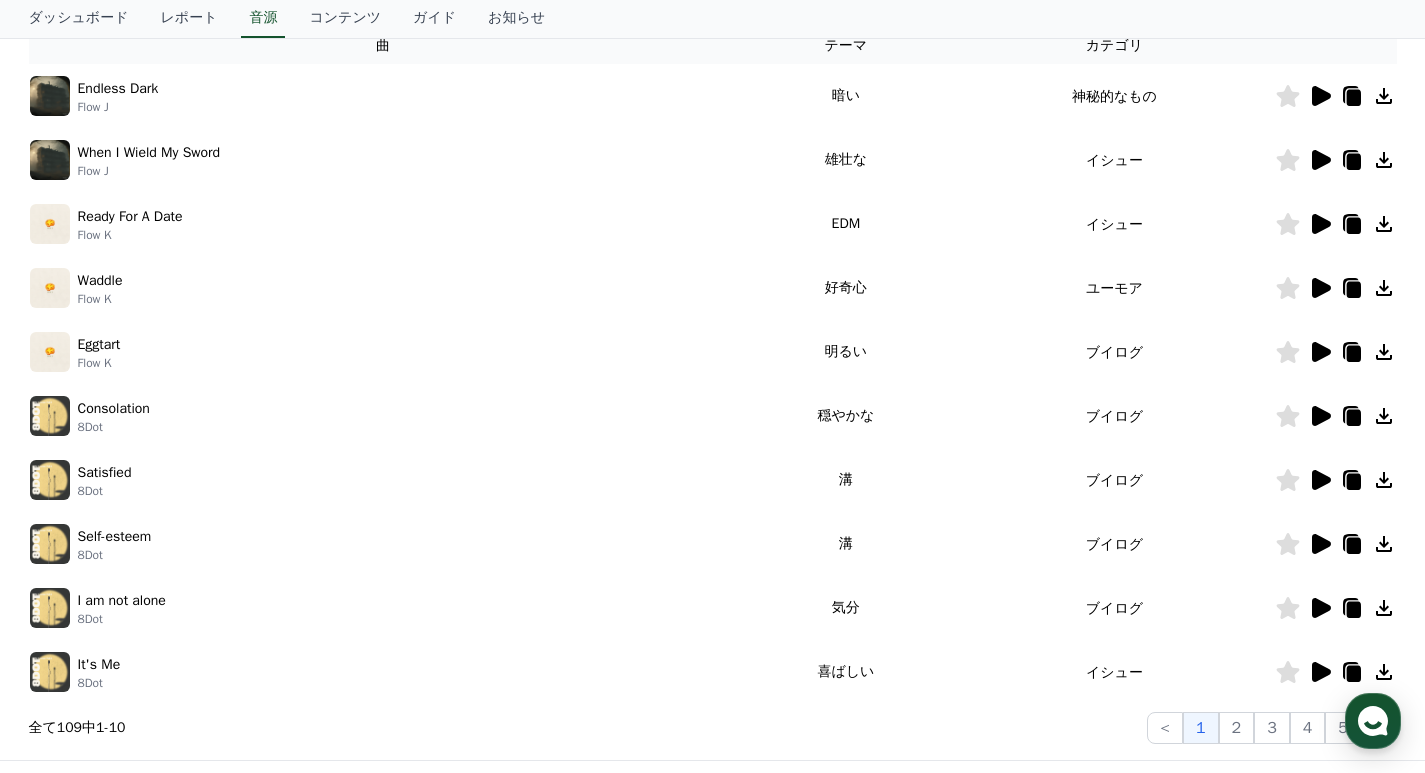 scroll, scrollTop: 319, scrollLeft: 0, axis: vertical 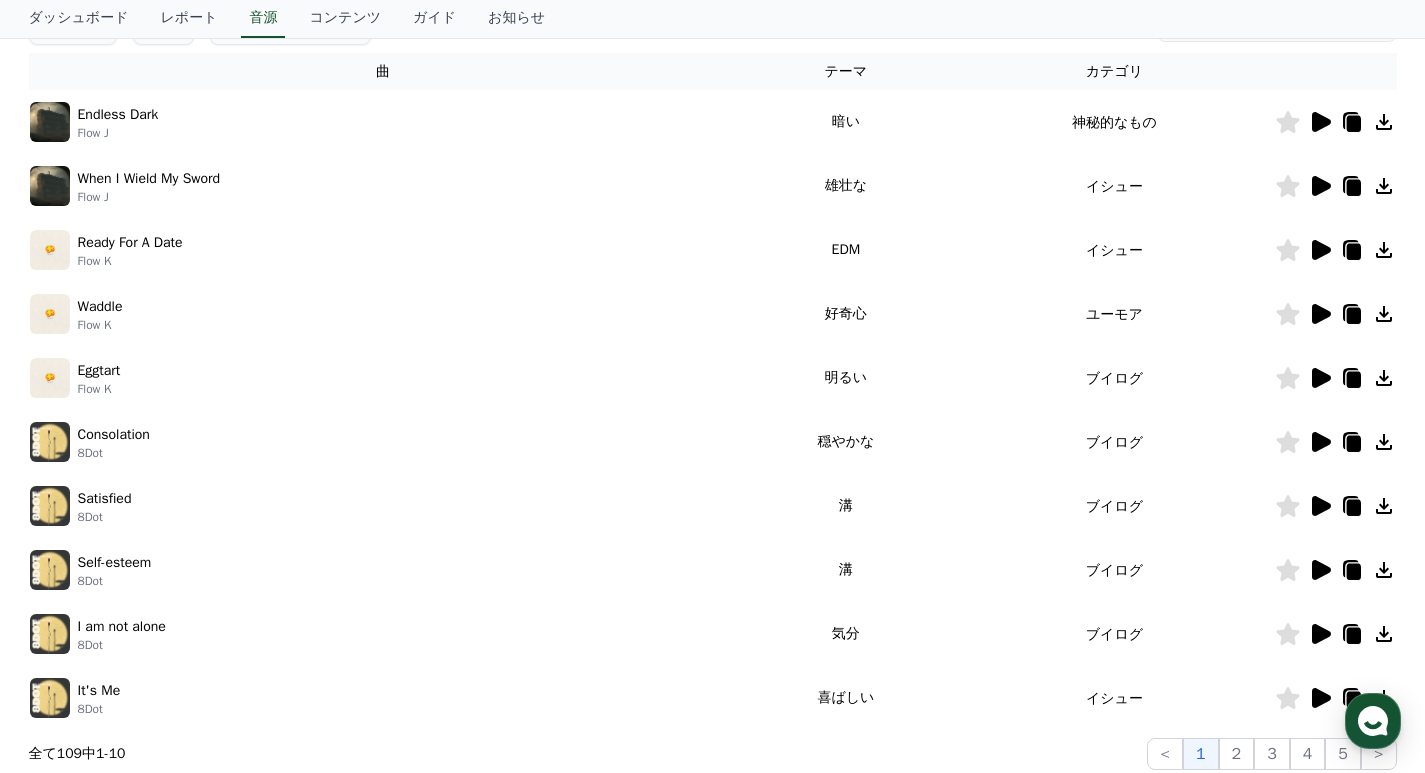click 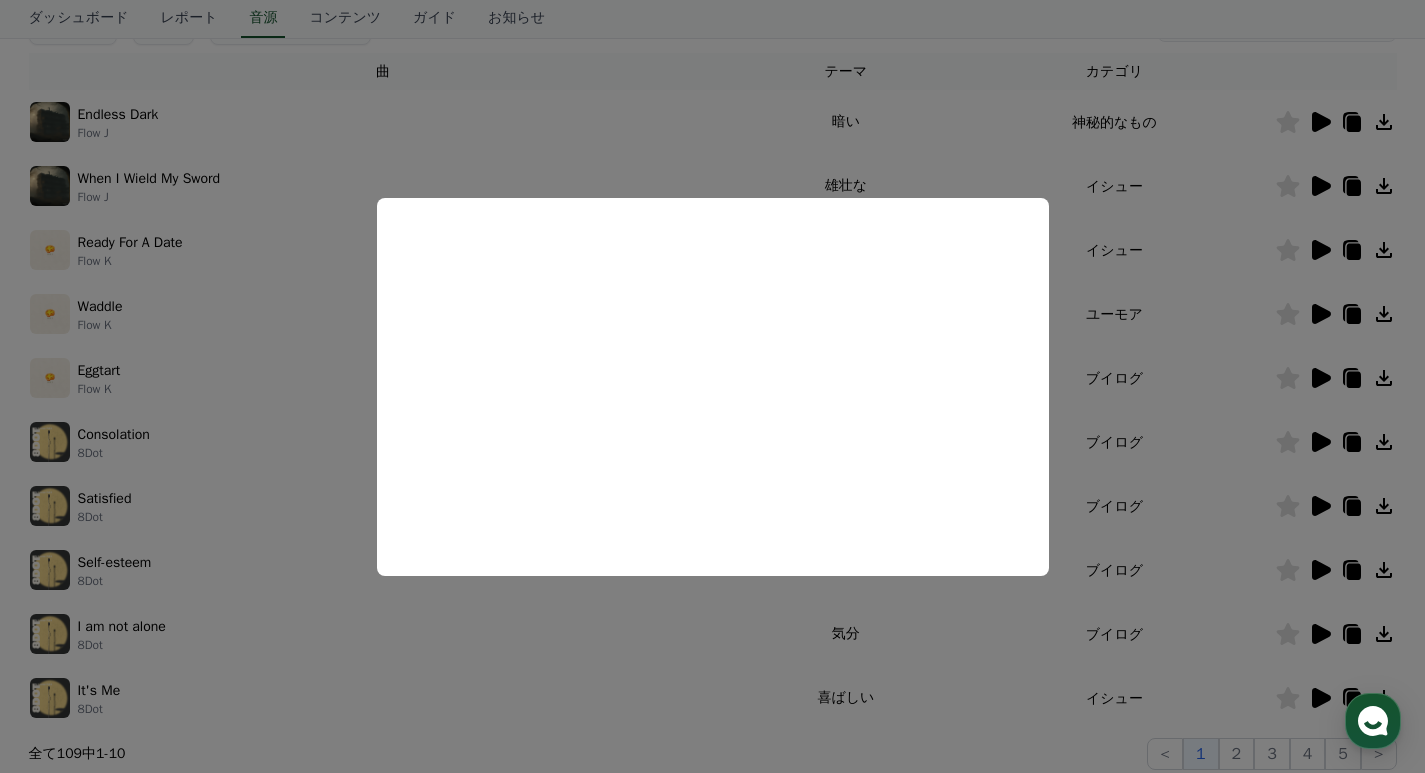 click at bounding box center [712, 386] 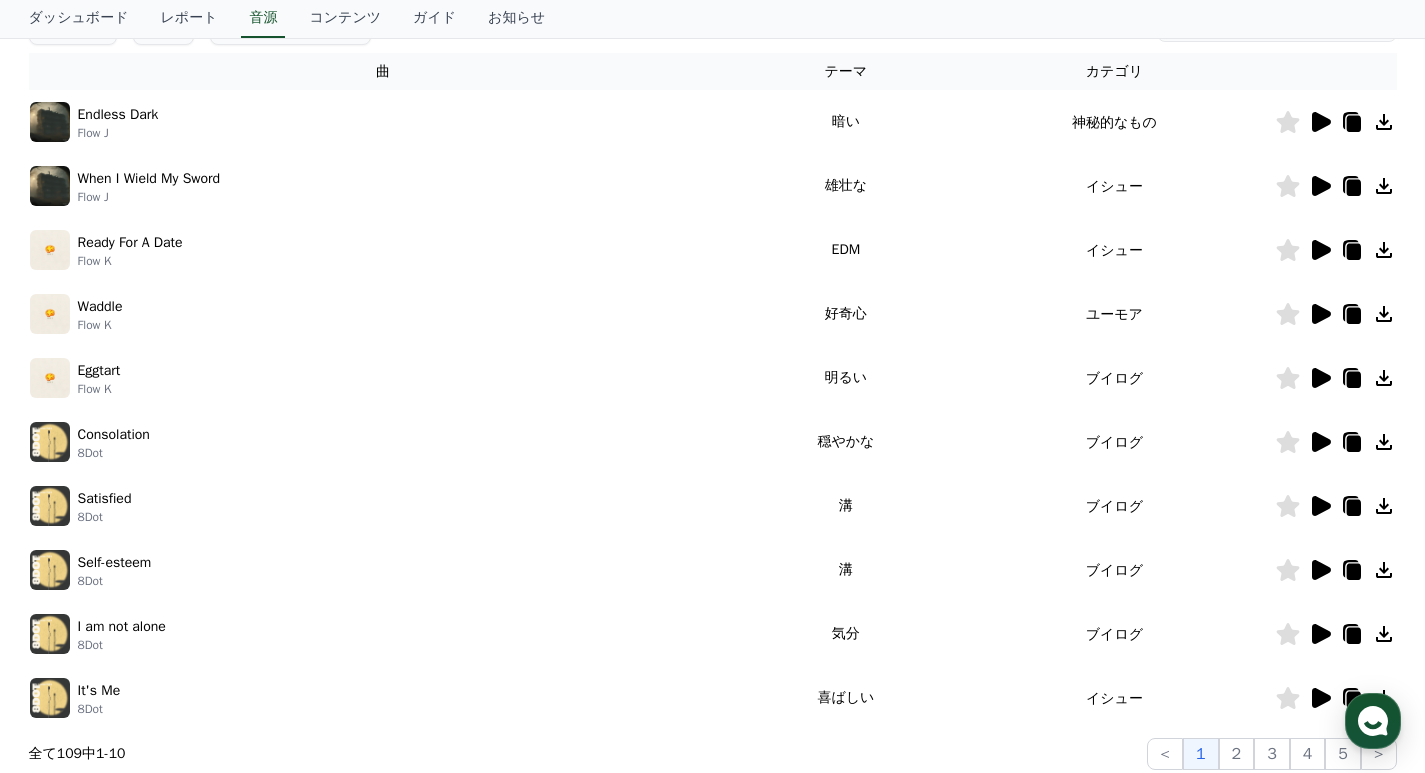 scroll, scrollTop: 581, scrollLeft: 0, axis: vertical 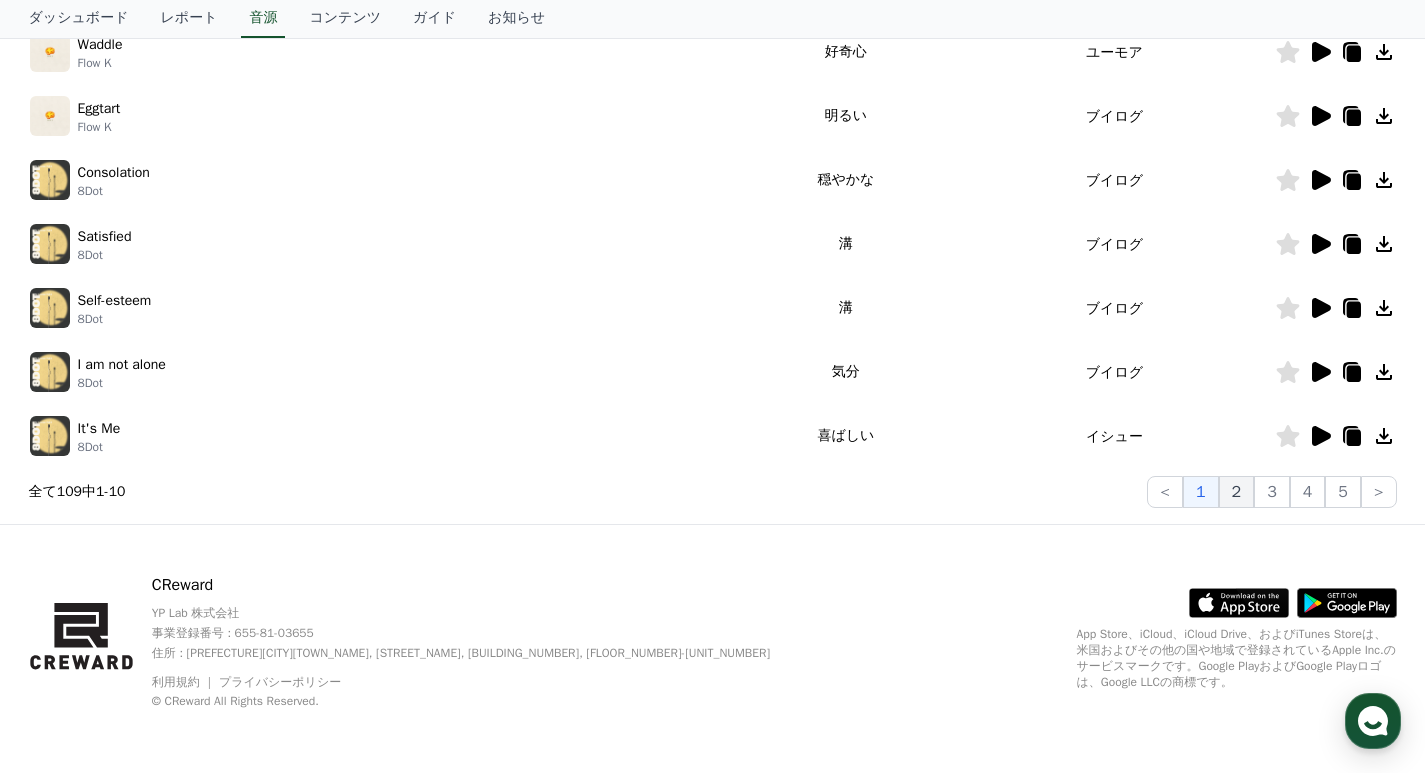 click on "2" 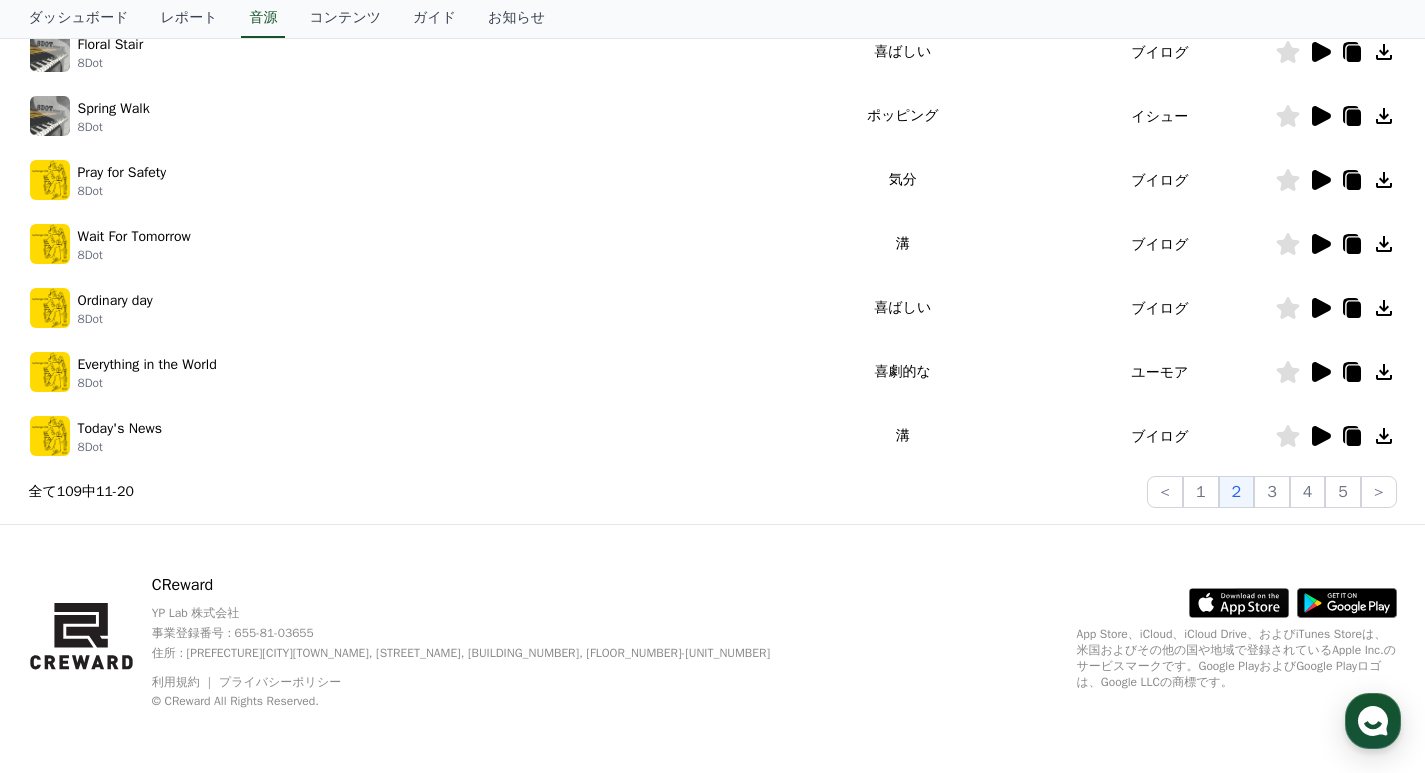 click at bounding box center (50, 180) 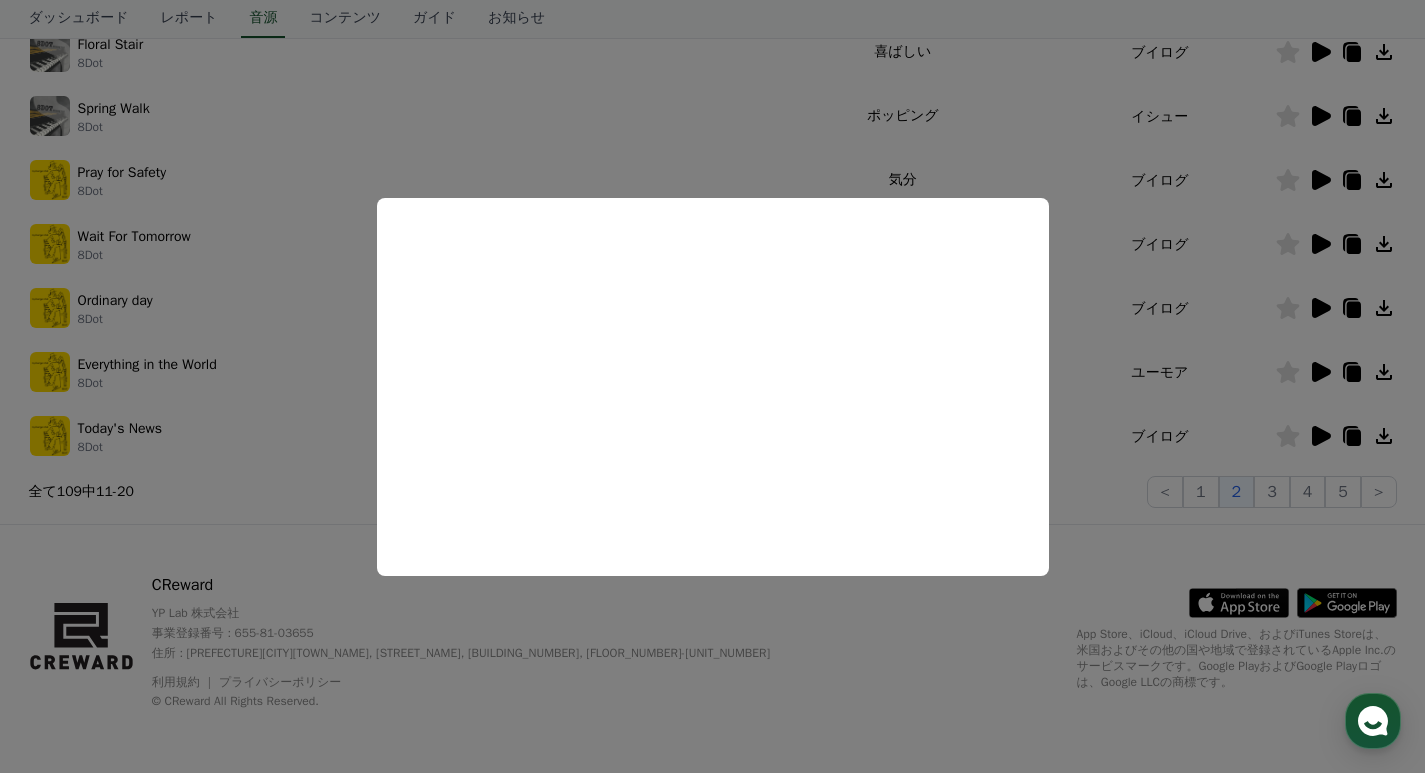 click at bounding box center [712, 386] 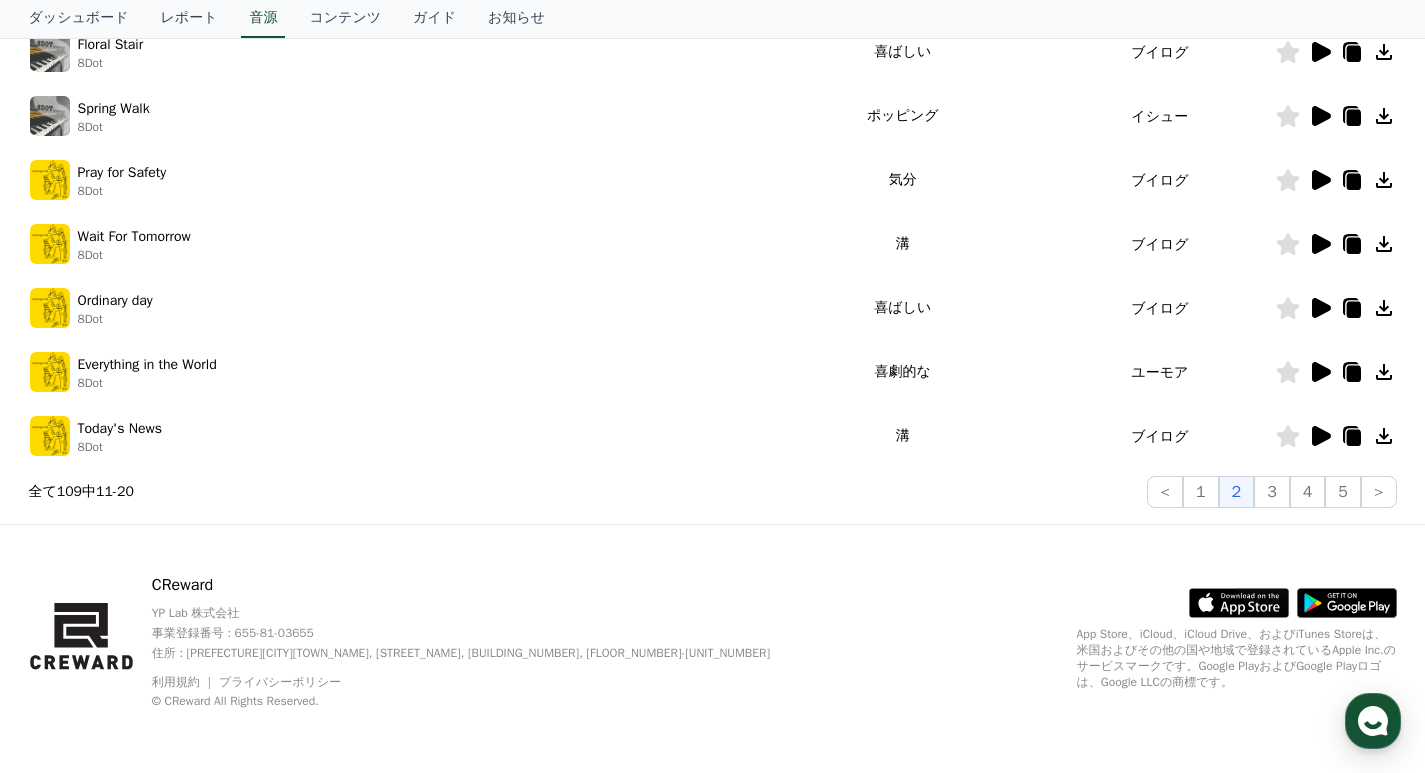 click 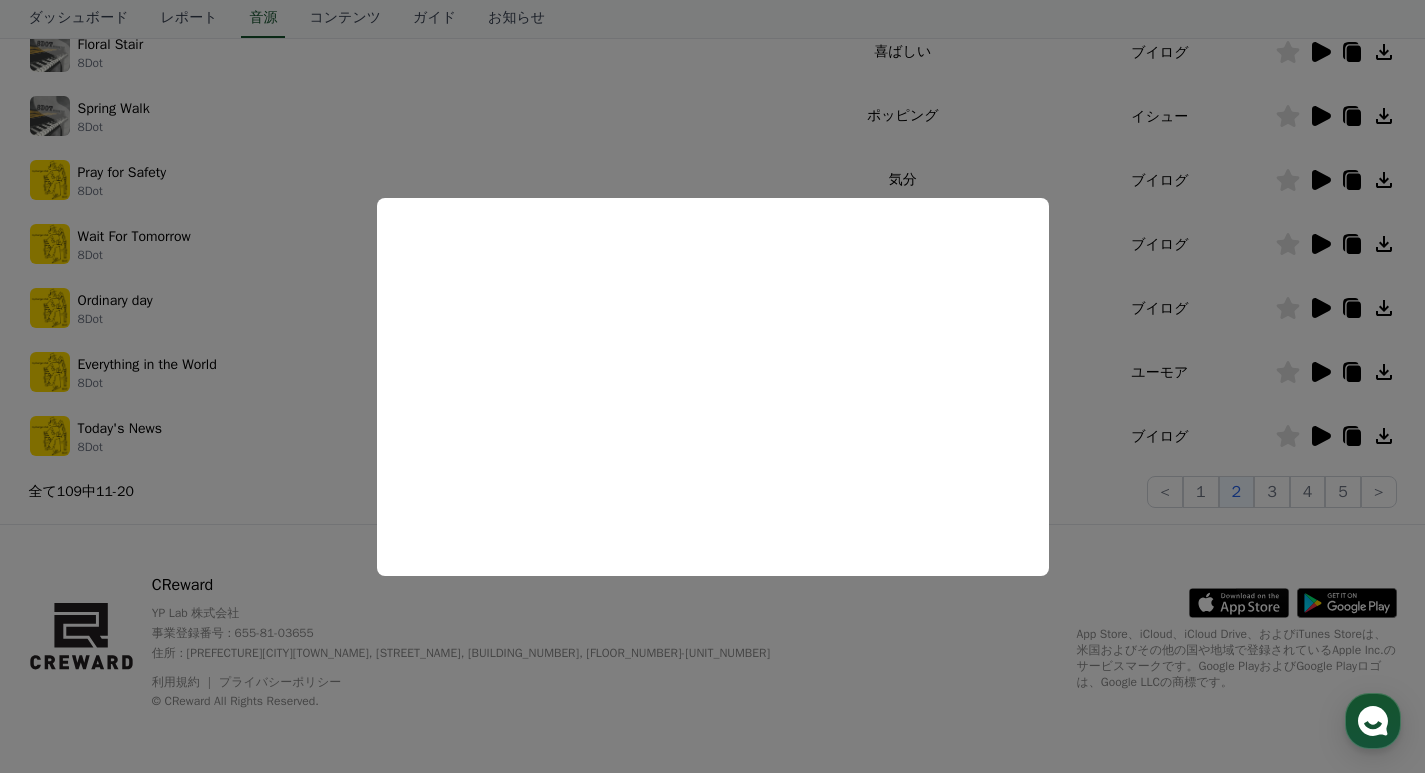 click at bounding box center (712, 386) 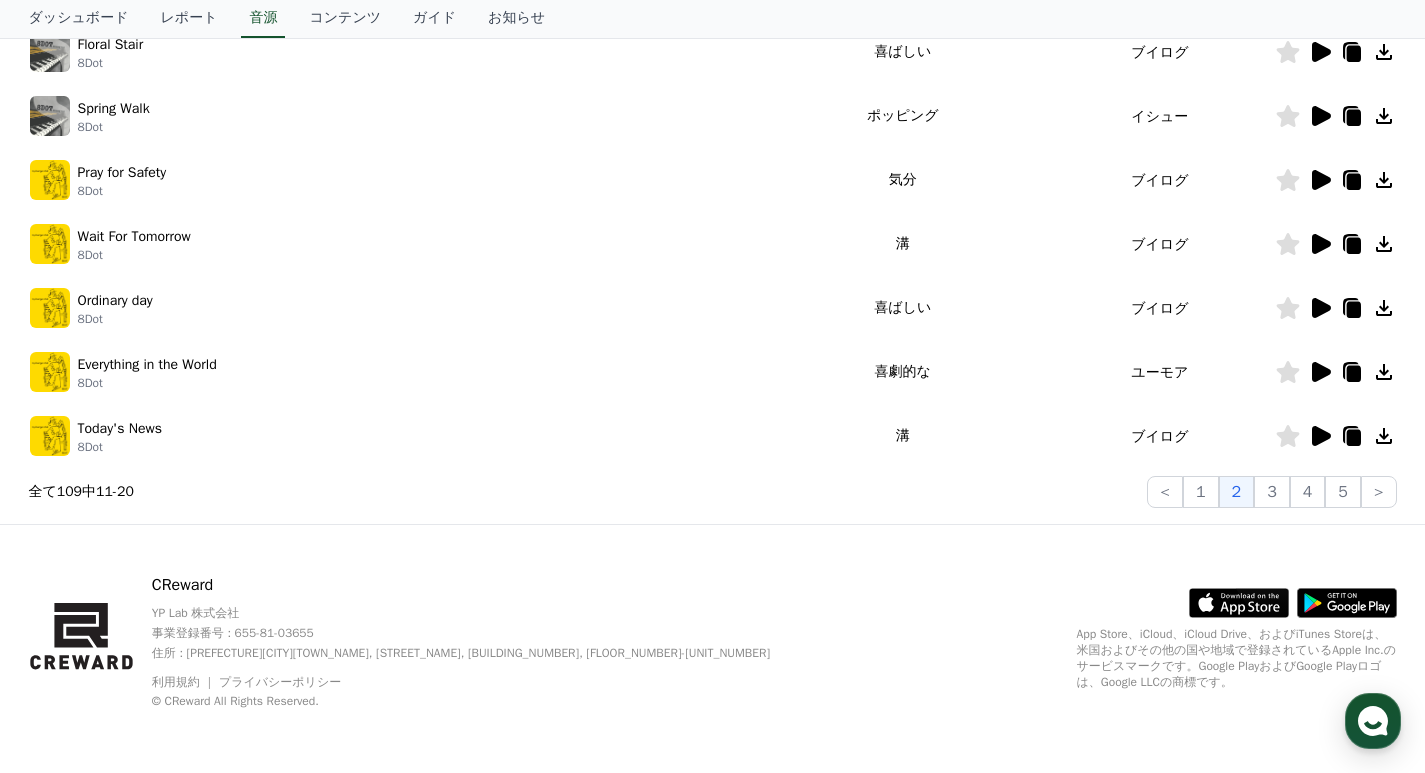 click on "Pray for Safety     8Dot" at bounding box center [395, 180] 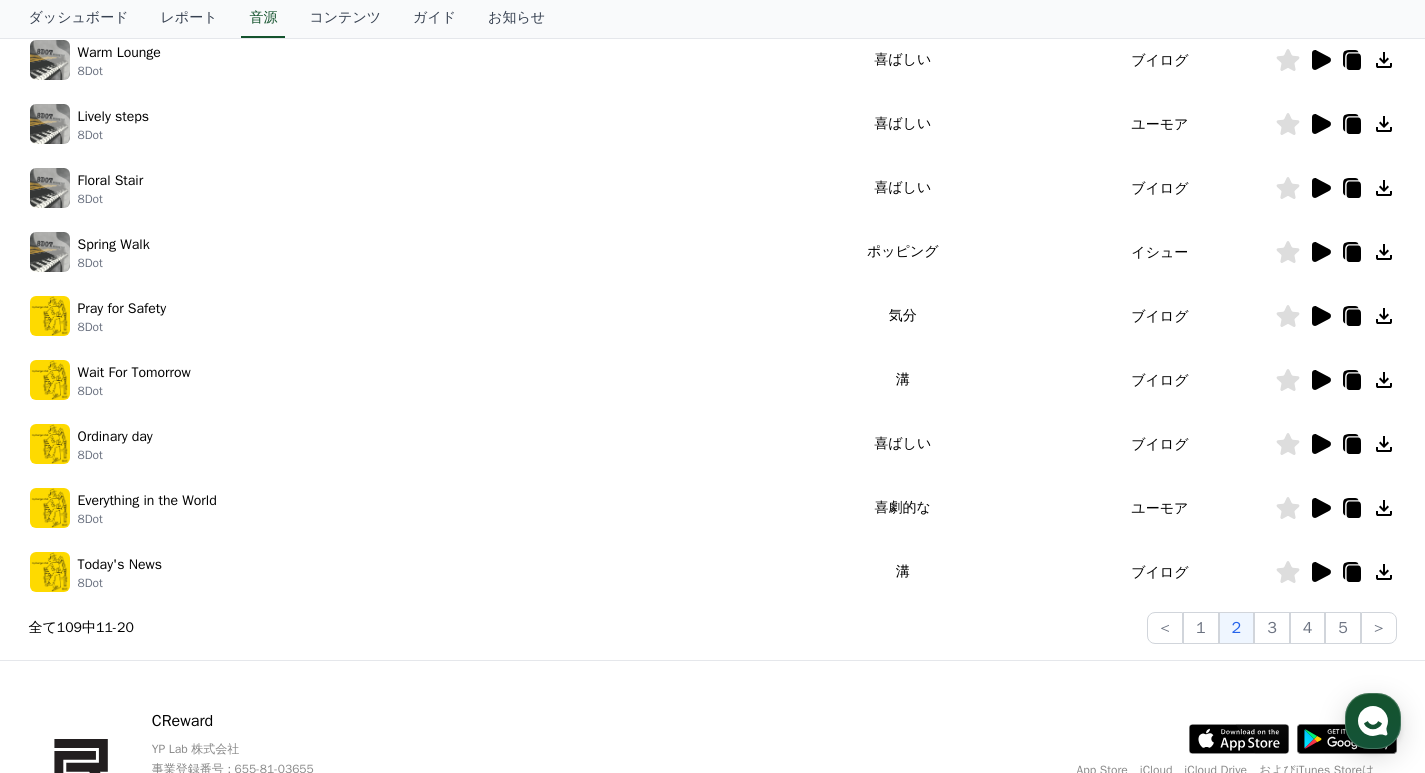 scroll, scrollTop: 581, scrollLeft: 0, axis: vertical 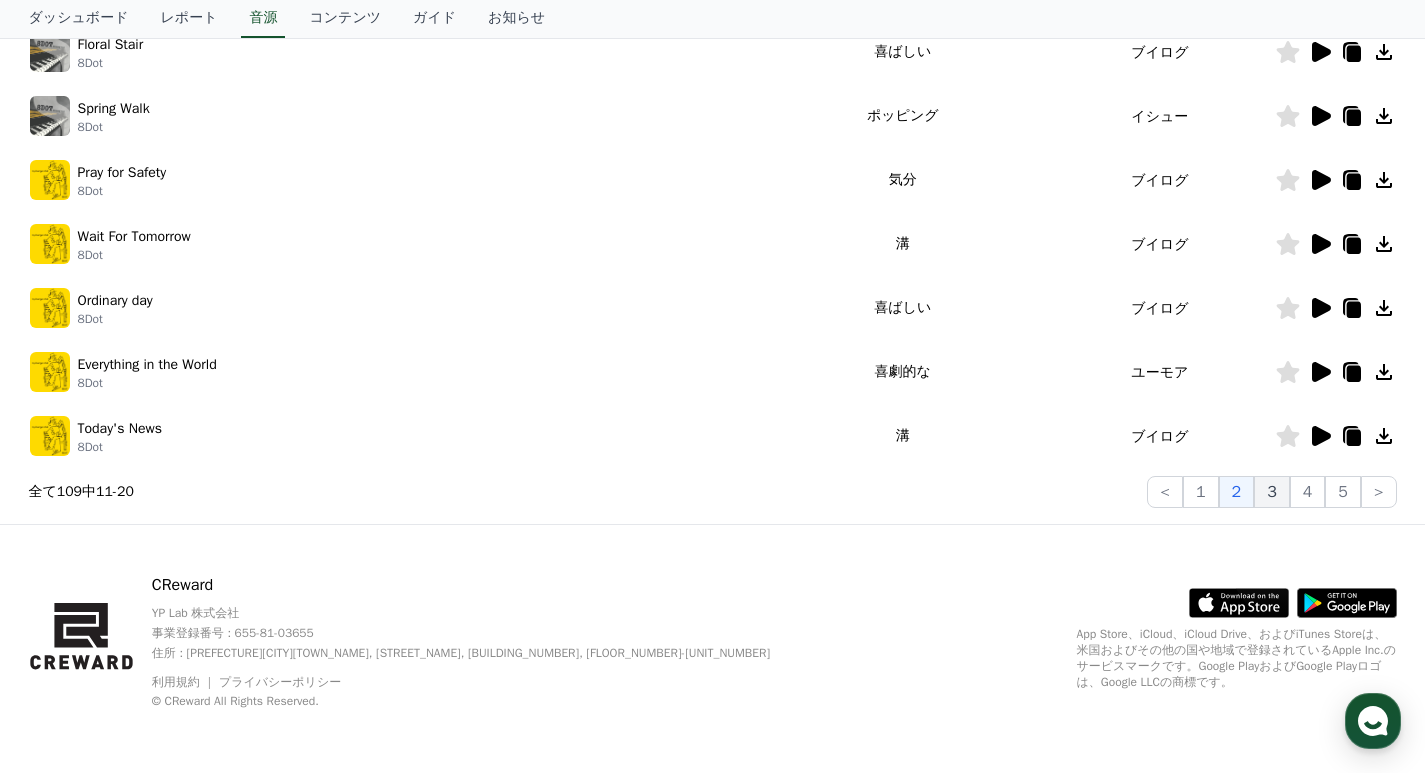 click on "3" 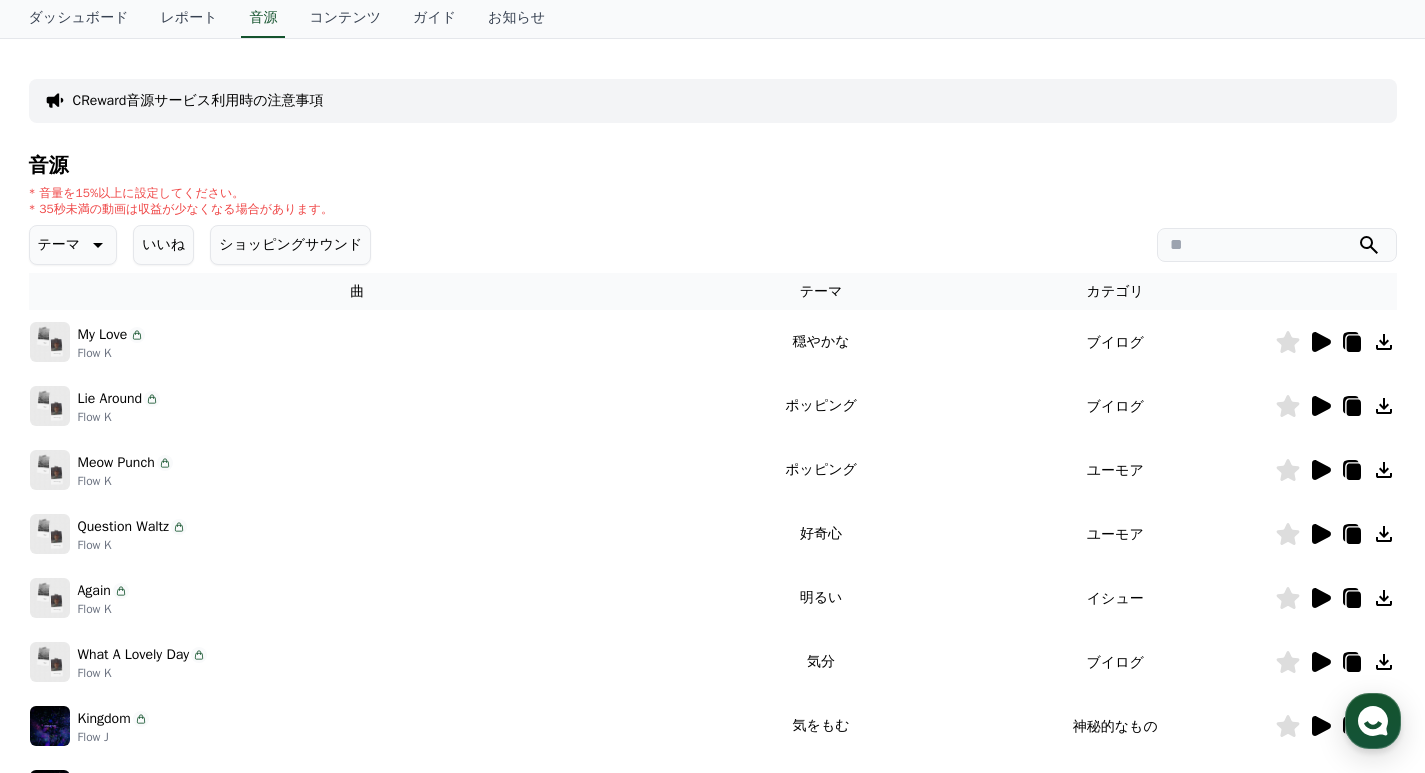 scroll, scrollTop: 104, scrollLeft: 0, axis: vertical 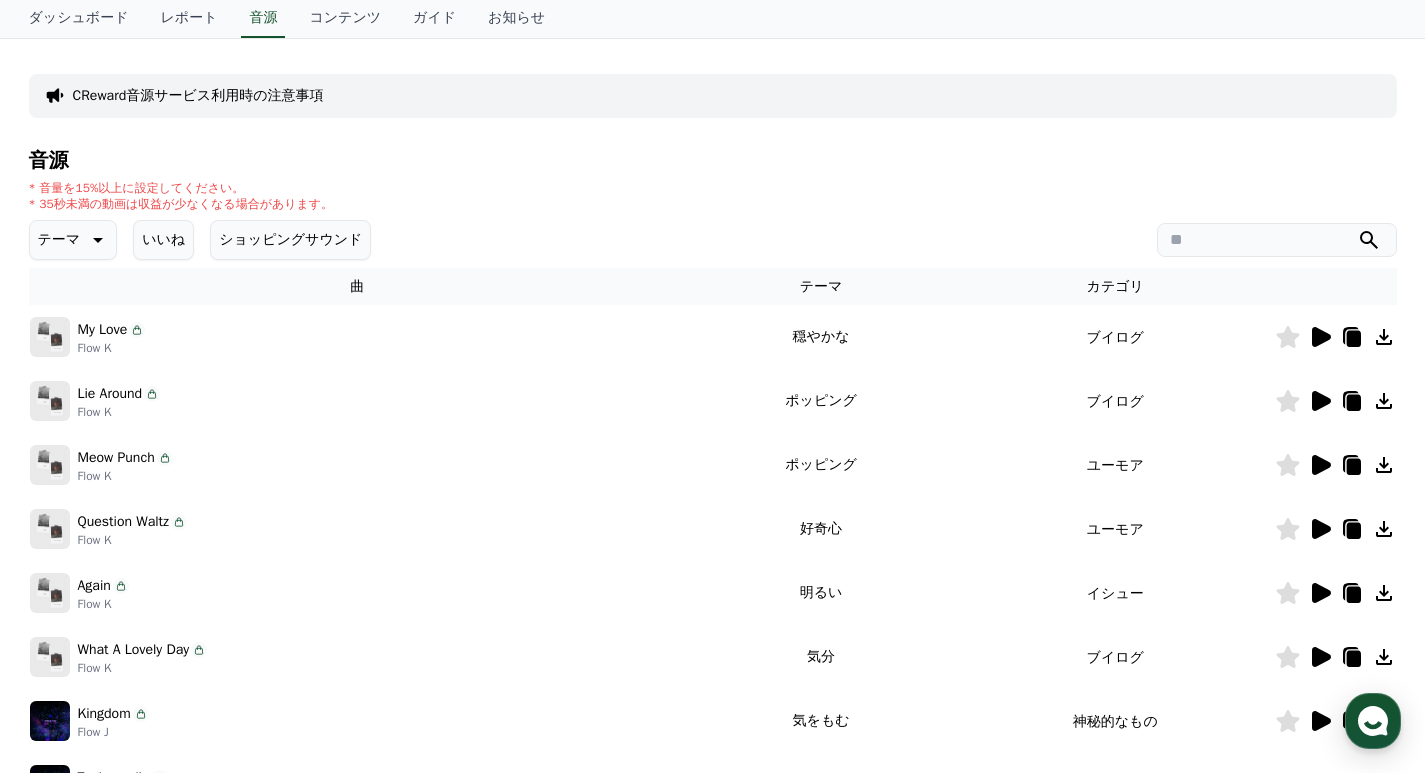 click 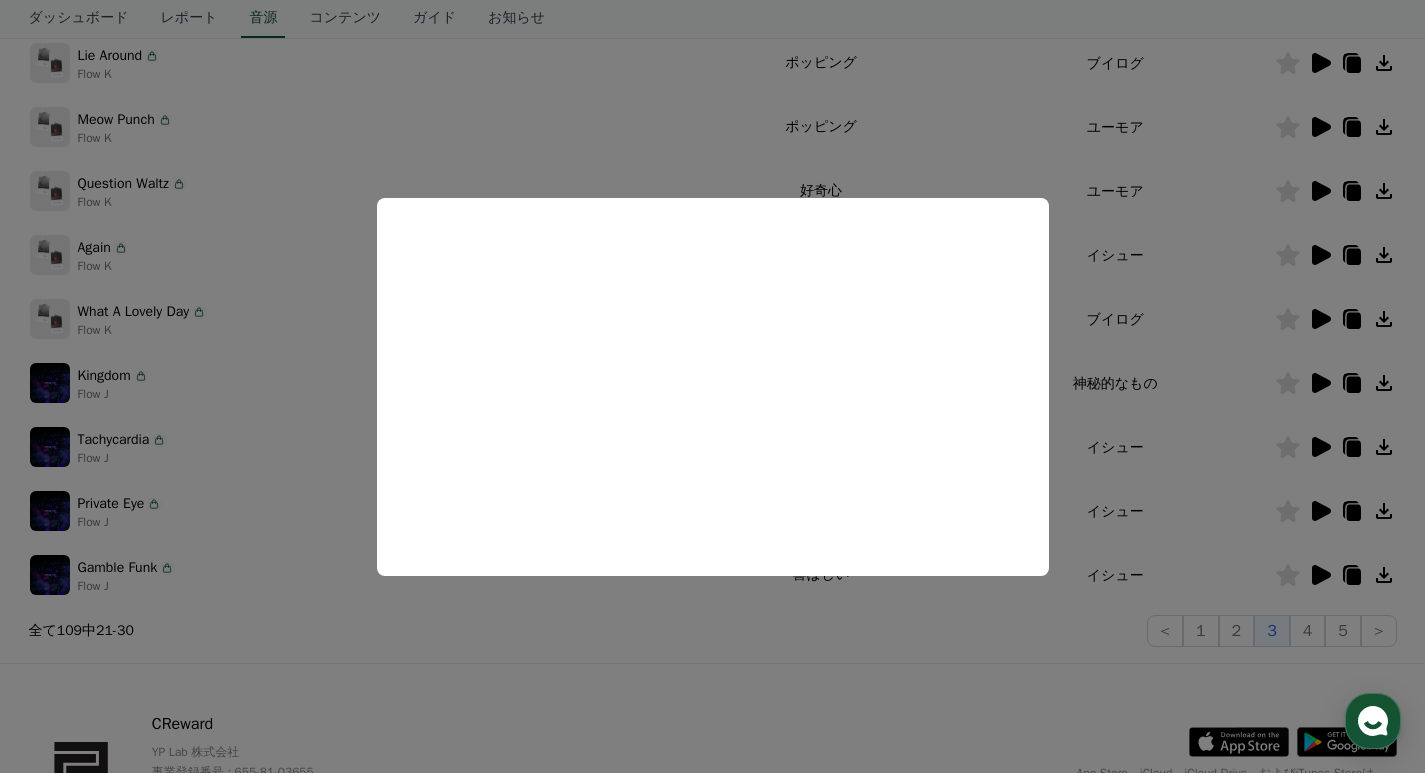 scroll, scrollTop: 450, scrollLeft: 0, axis: vertical 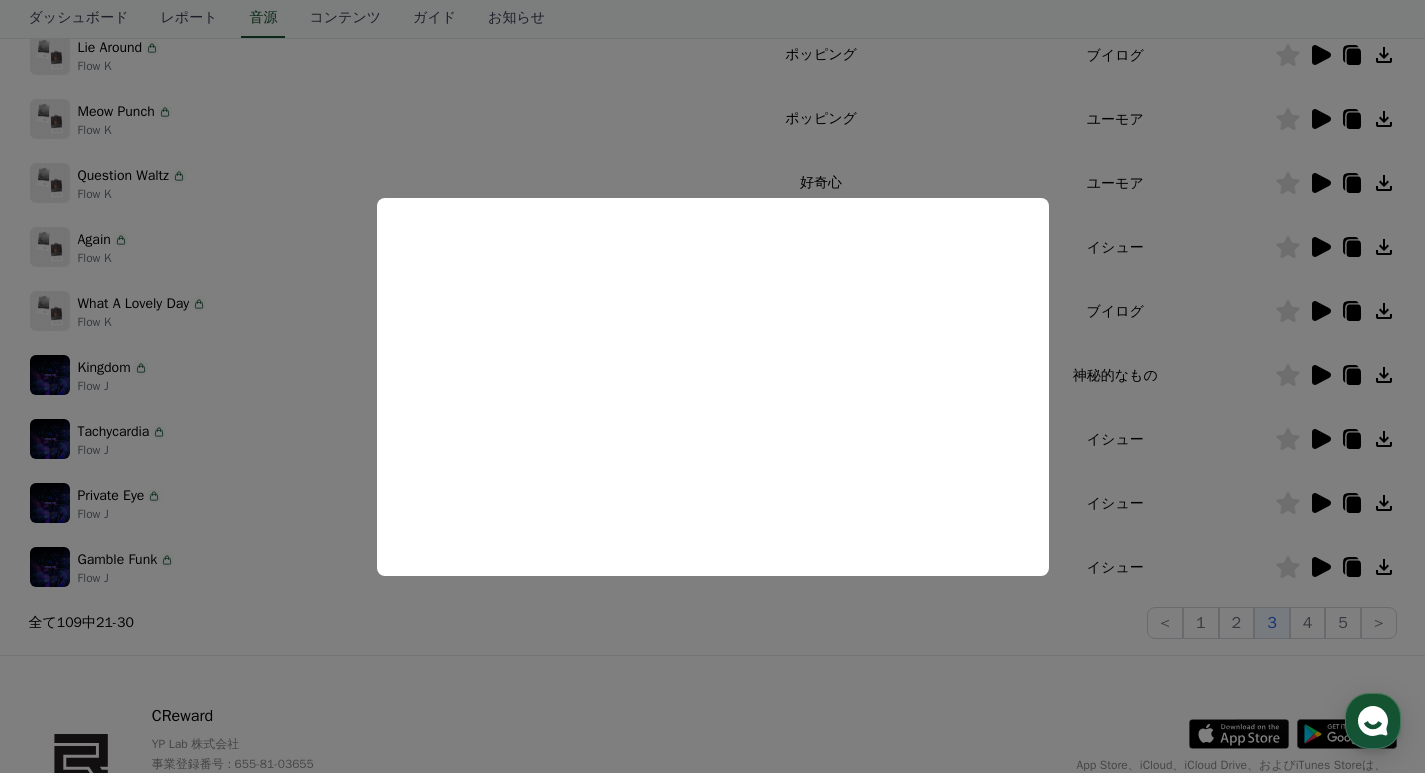 click at bounding box center (712, 386) 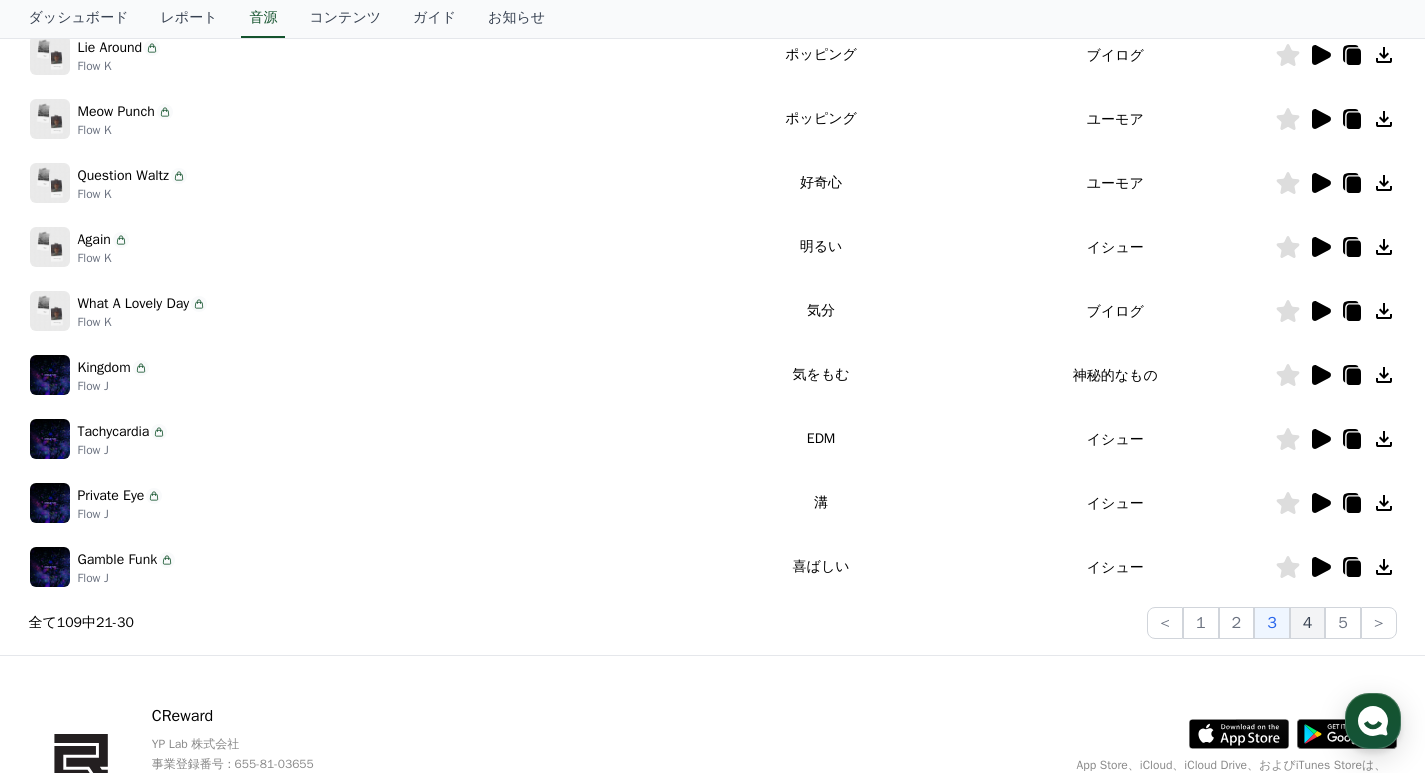 click on "4" 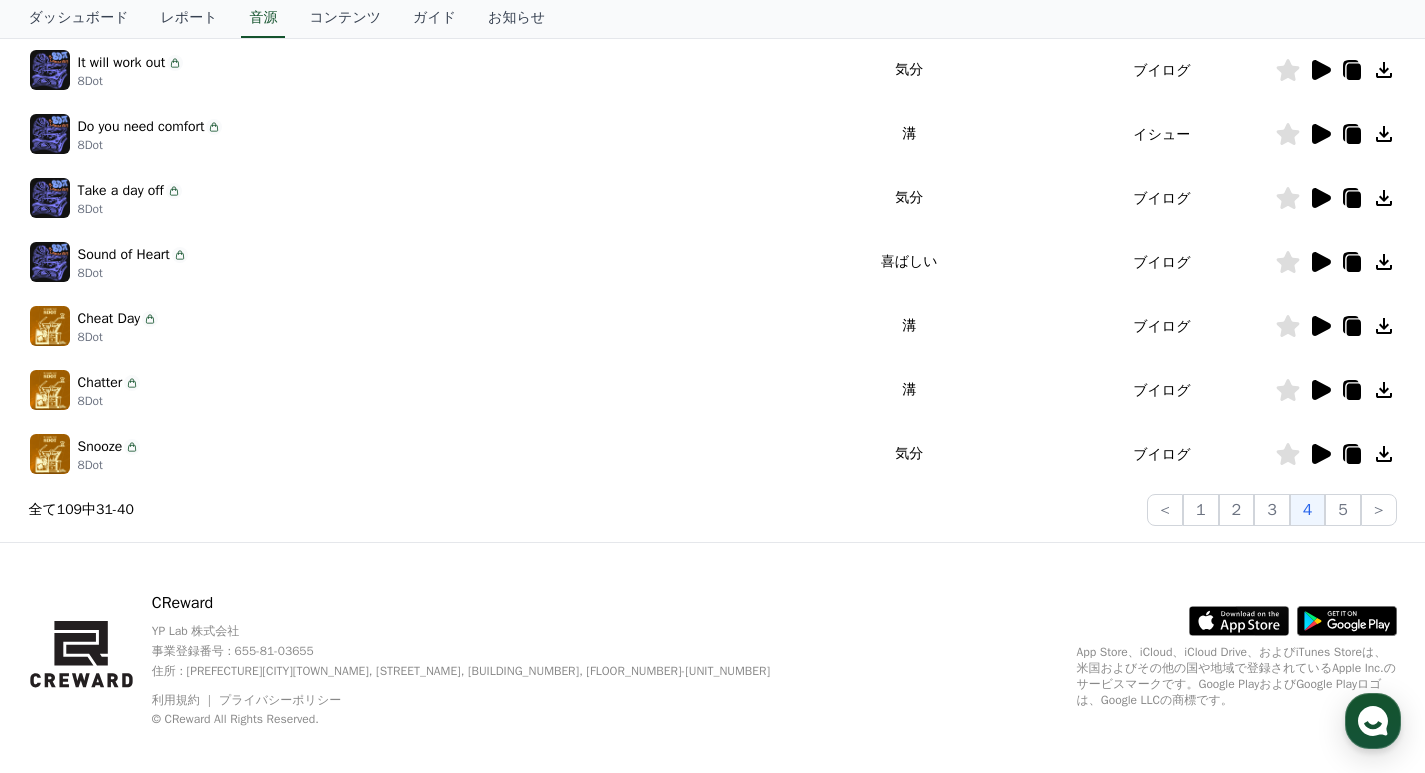 scroll, scrollTop: 581, scrollLeft: 0, axis: vertical 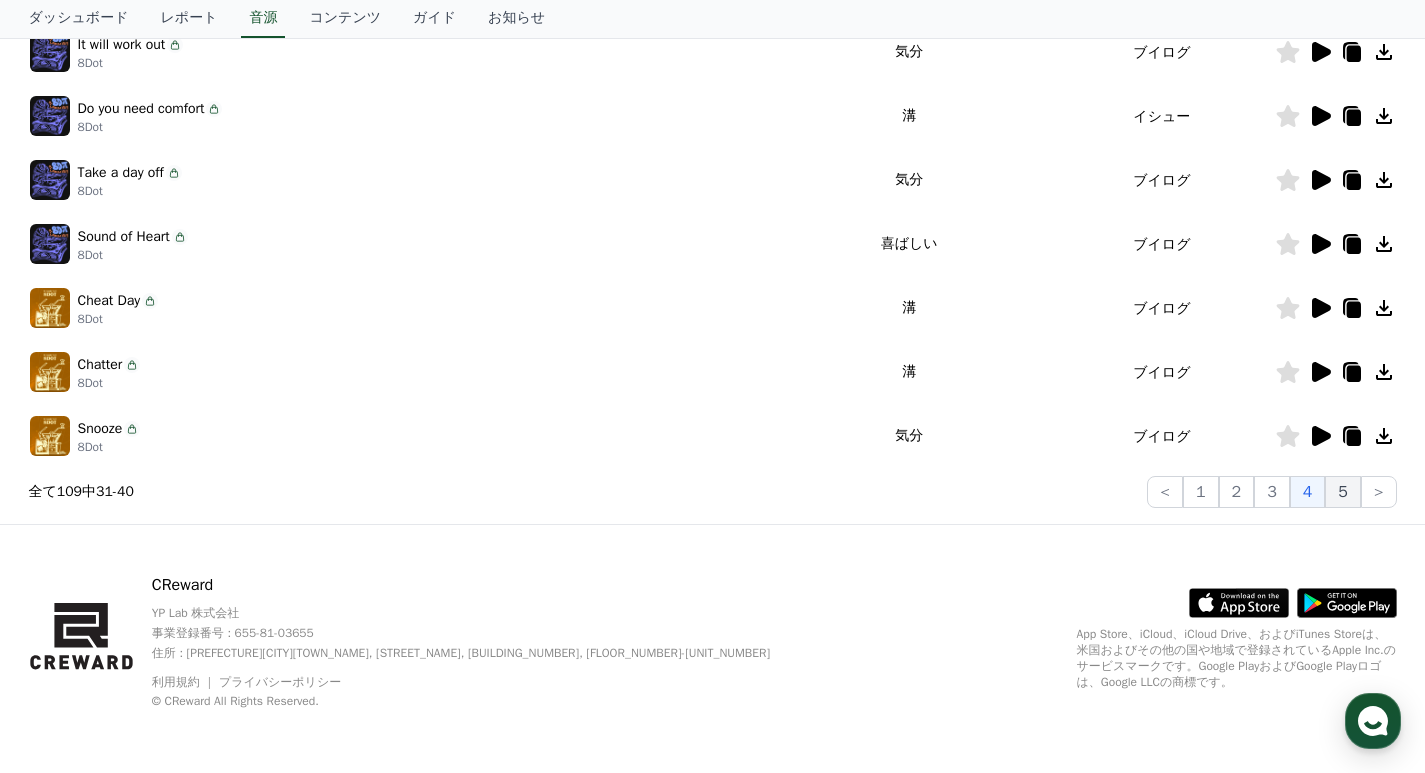 click on "5" 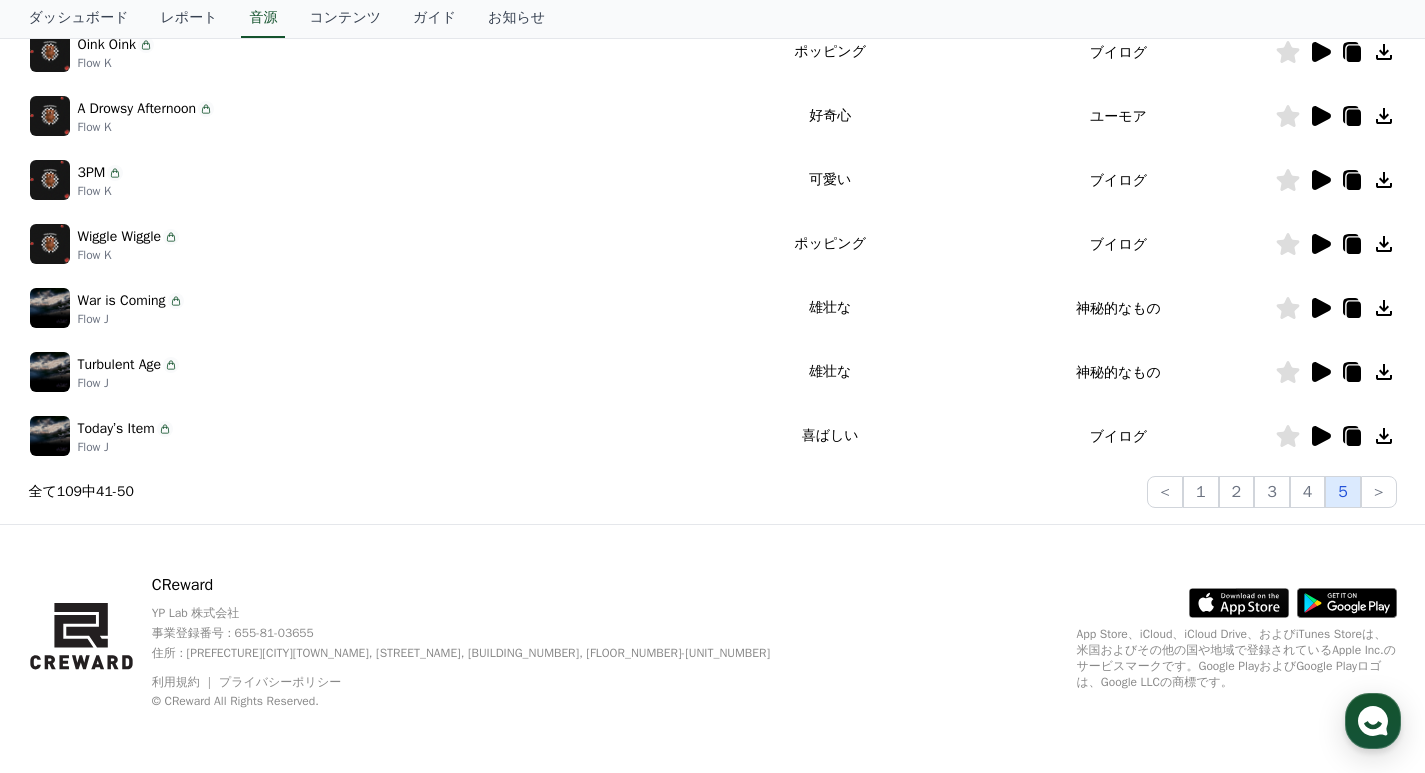 click on "5" 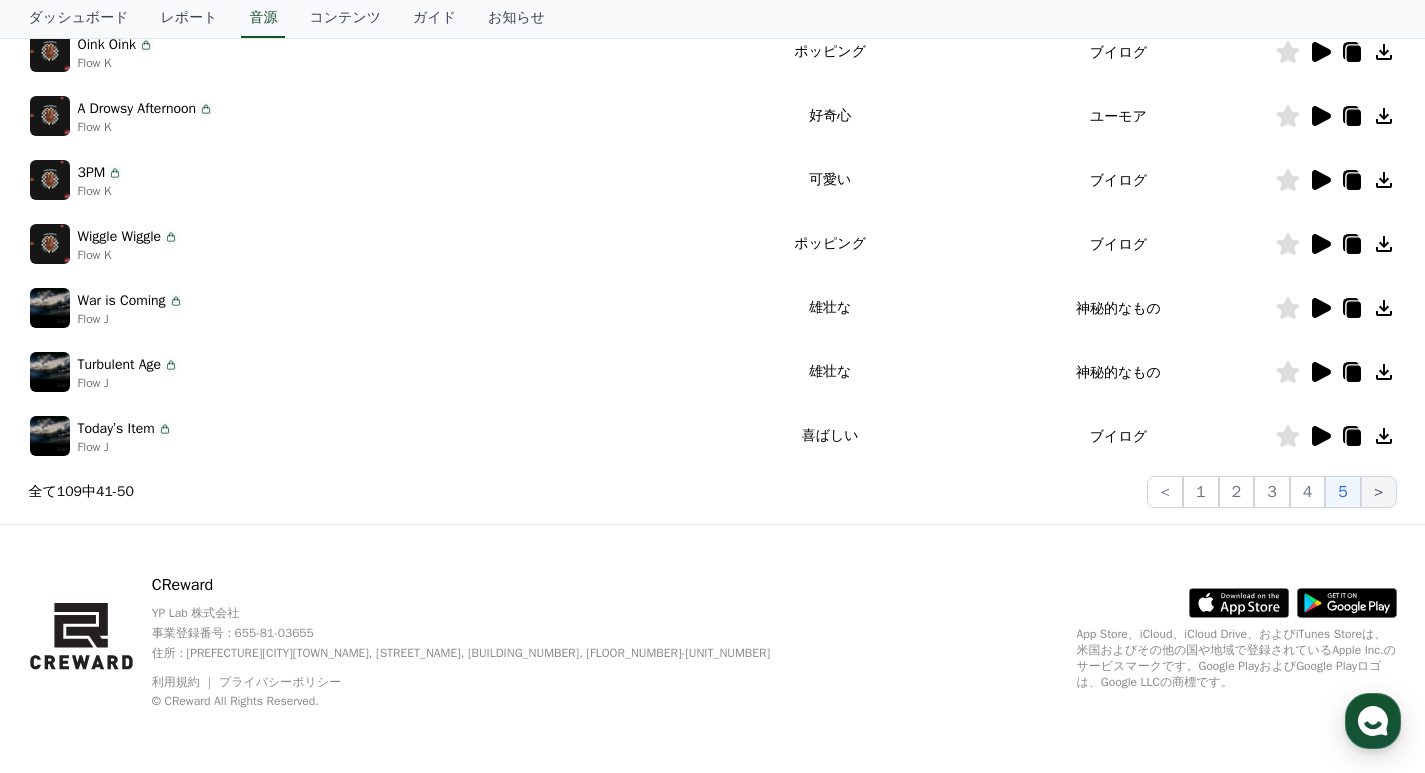 click on ">" 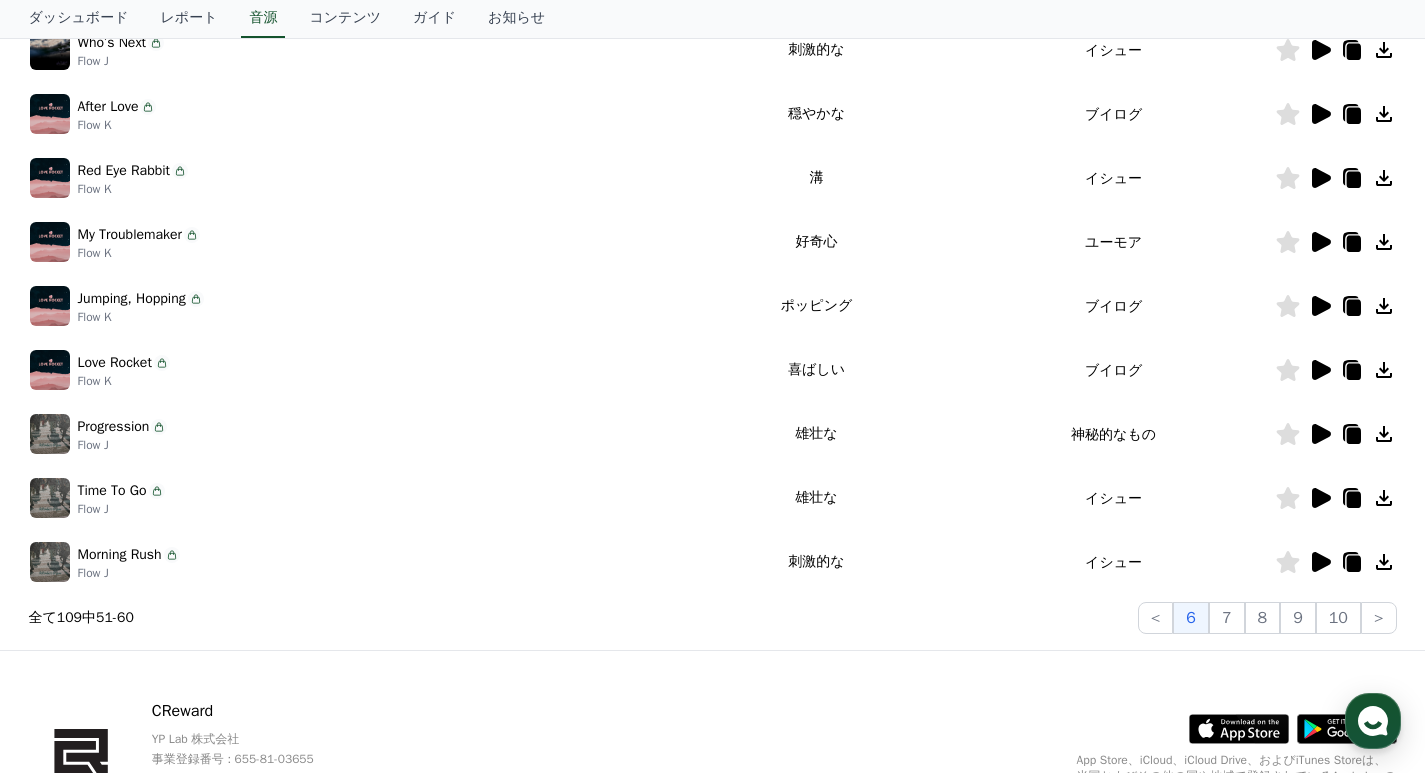 scroll, scrollTop: 443, scrollLeft: 0, axis: vertical 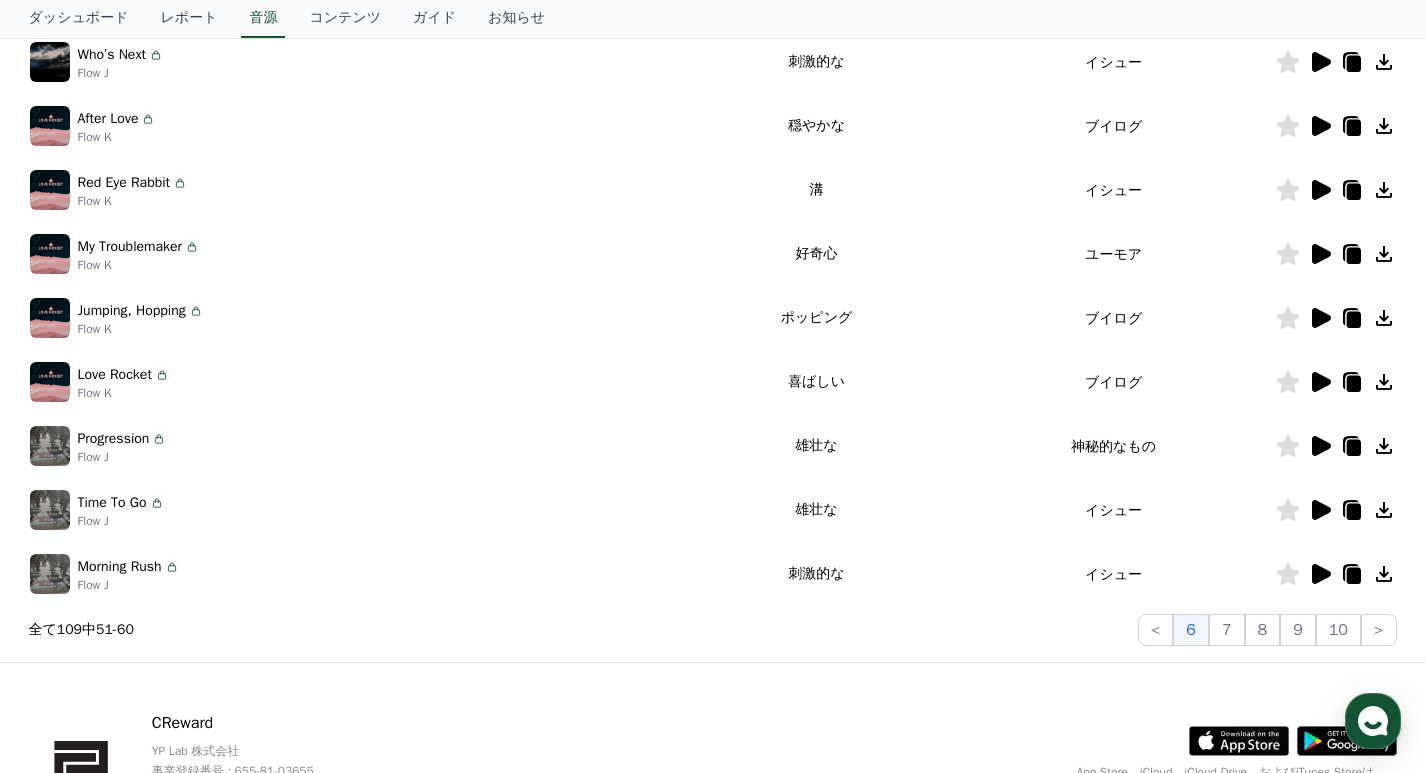 click 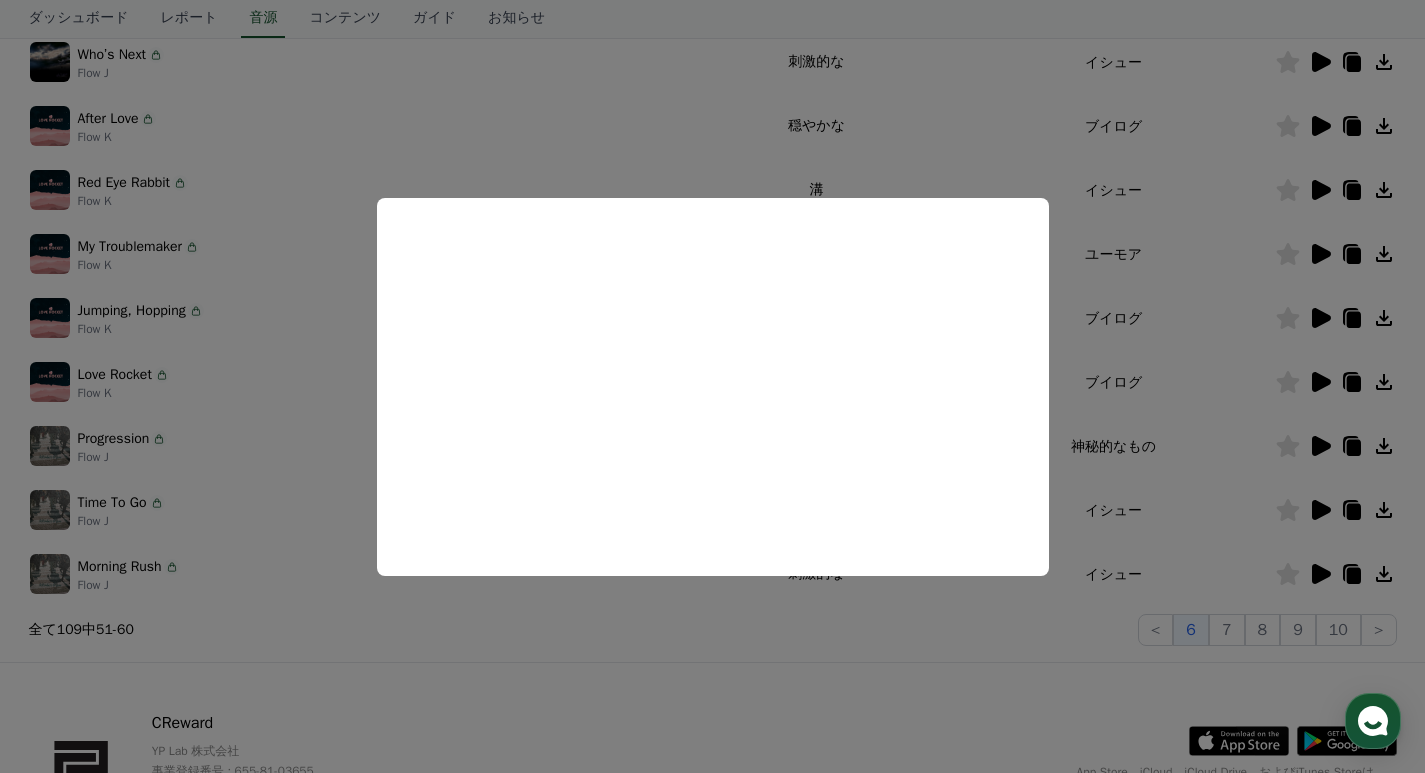 click at bounding box center [712, 386] 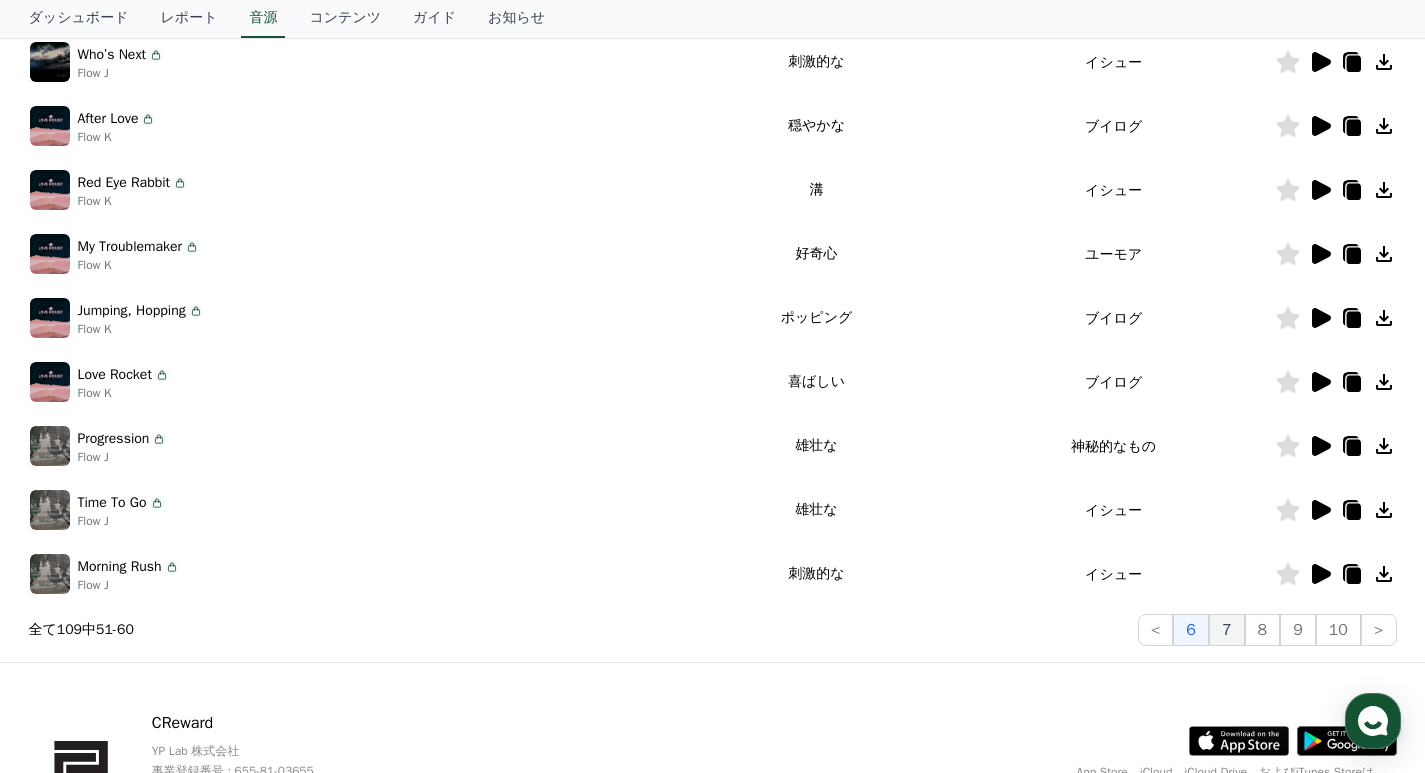 click on "7" 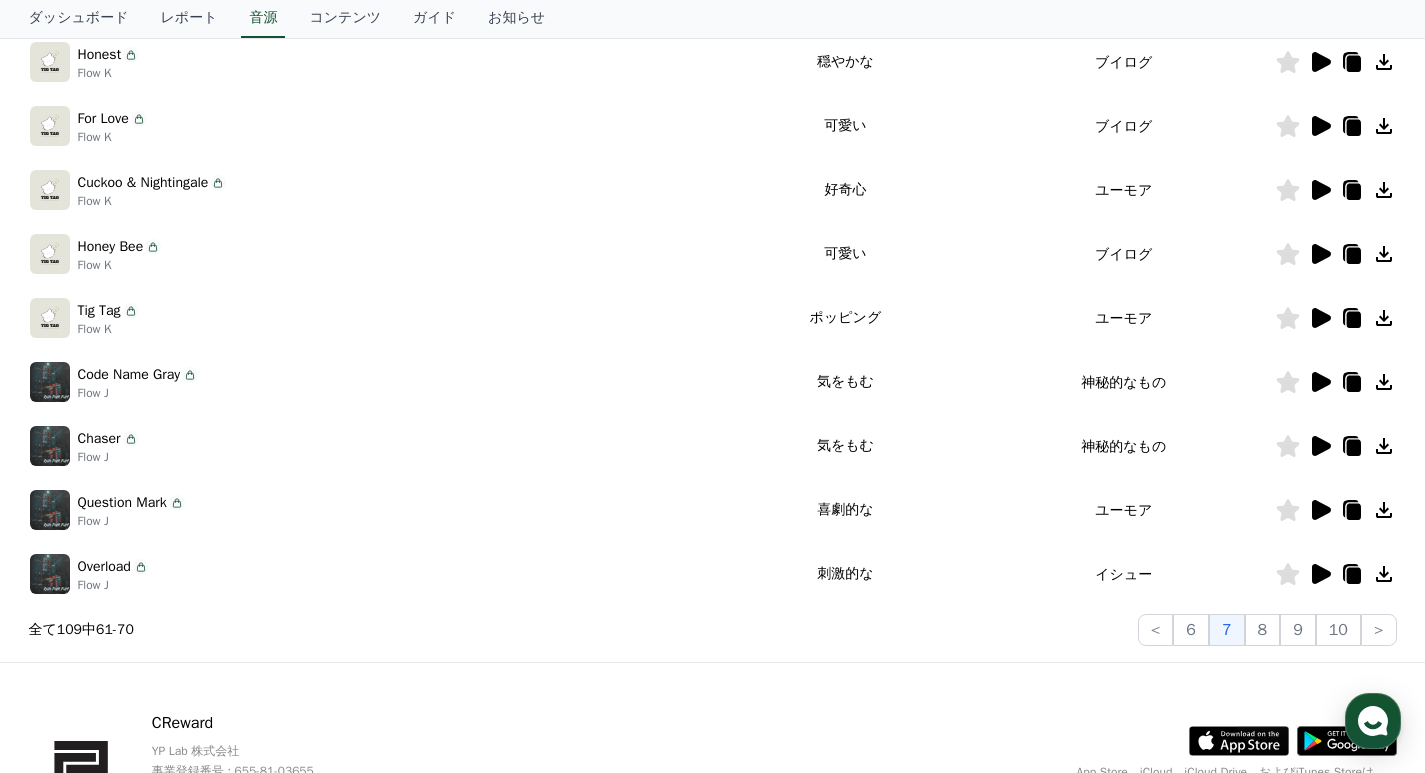 click 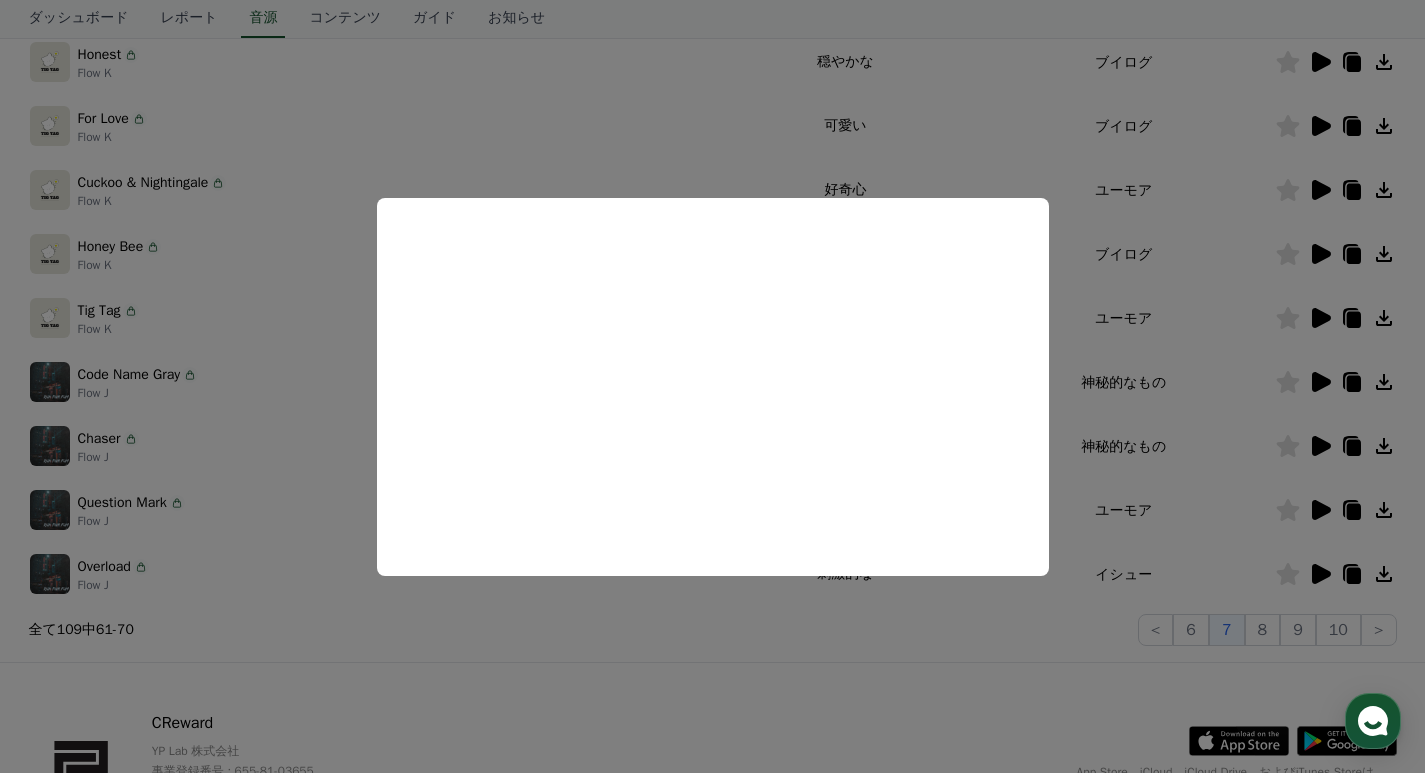 click at bounding box center [712, 386] 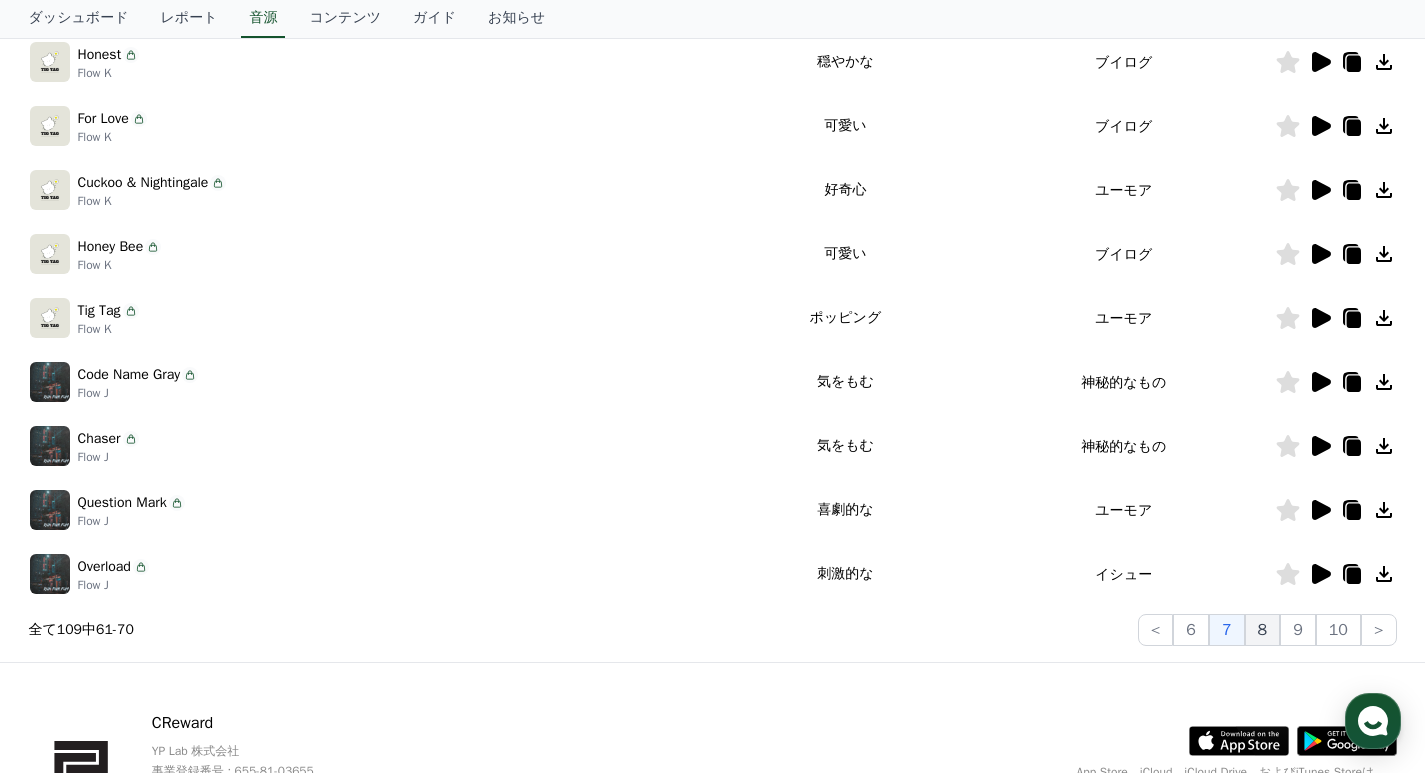click on "8" 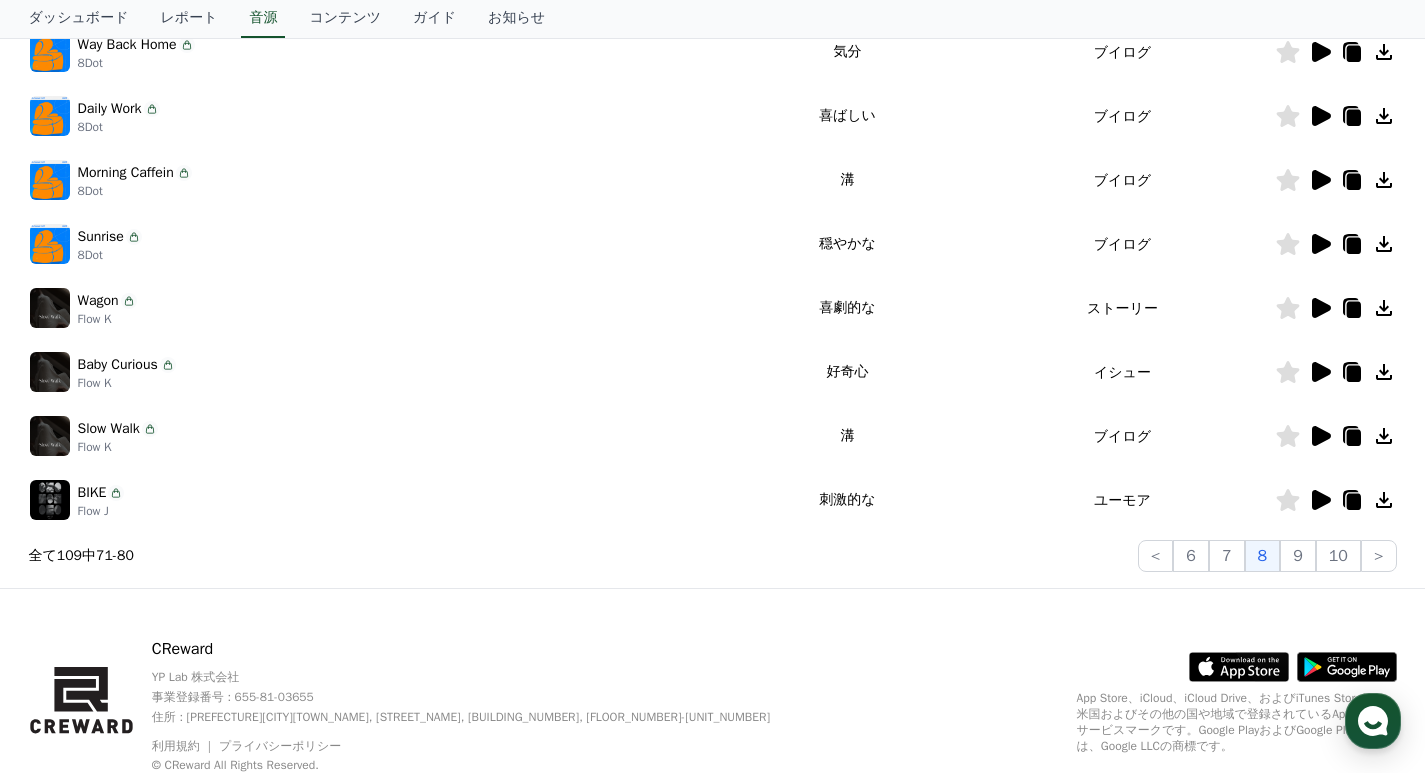 scroll, scrollTop: 581, scrollLeft: 0, axis: vertical 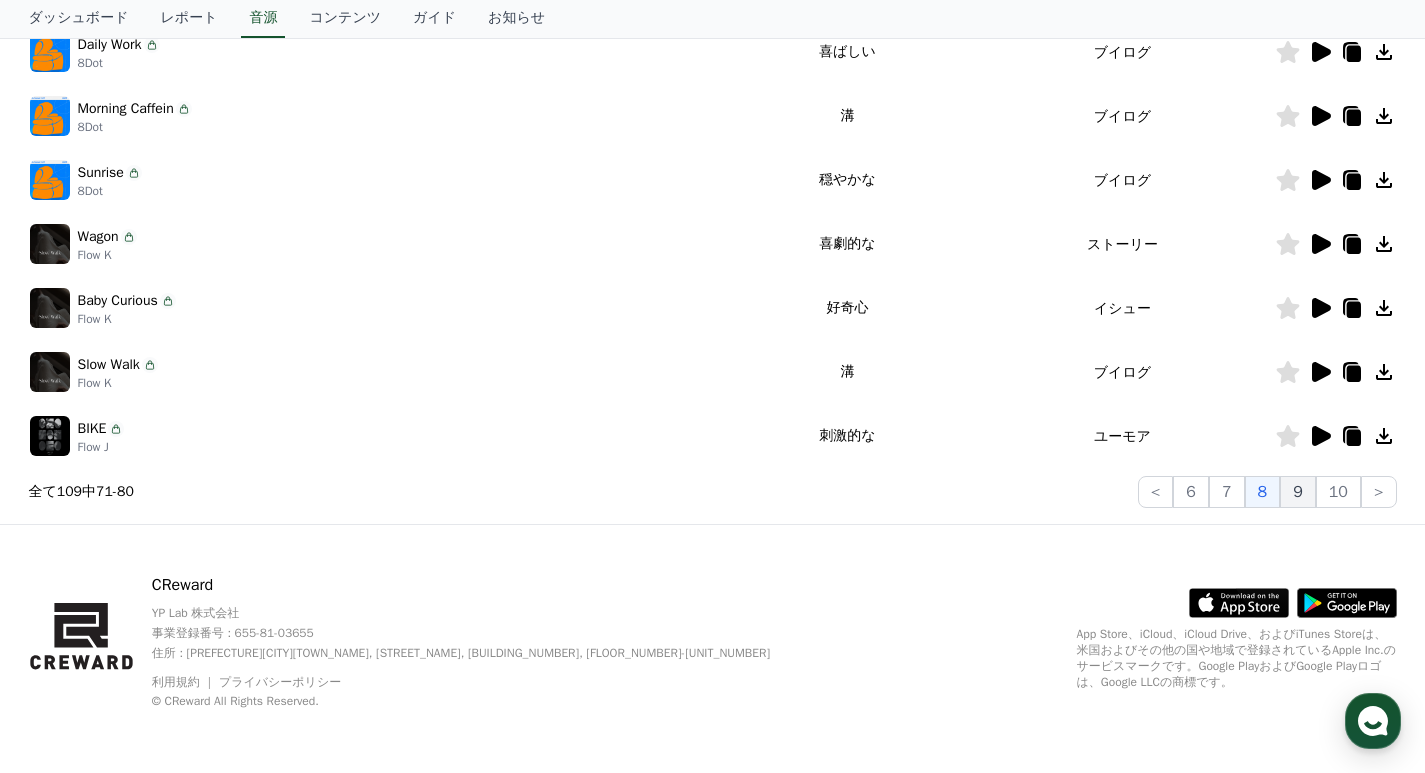 click on "9" 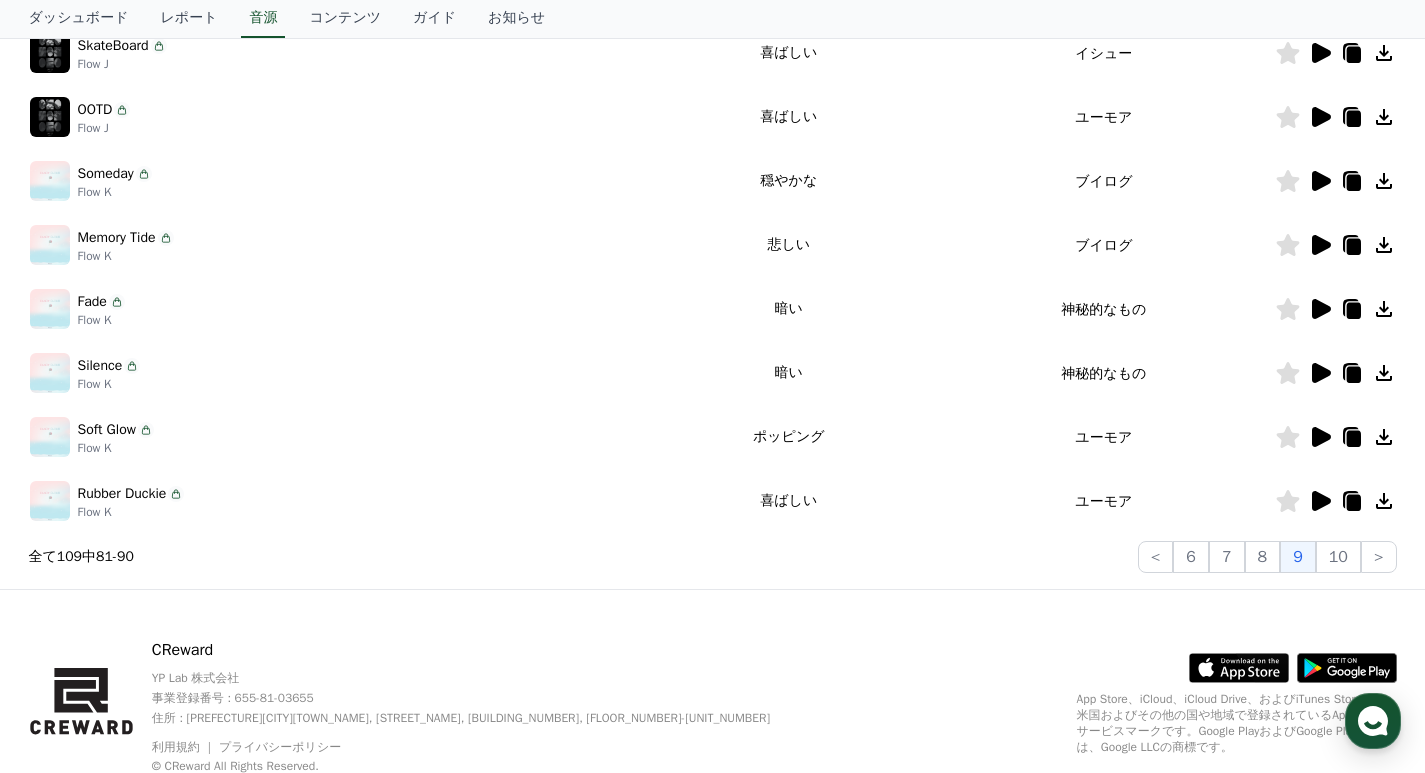scroll, scrollTop: 530, scrollLeft: 0, axis: vertical 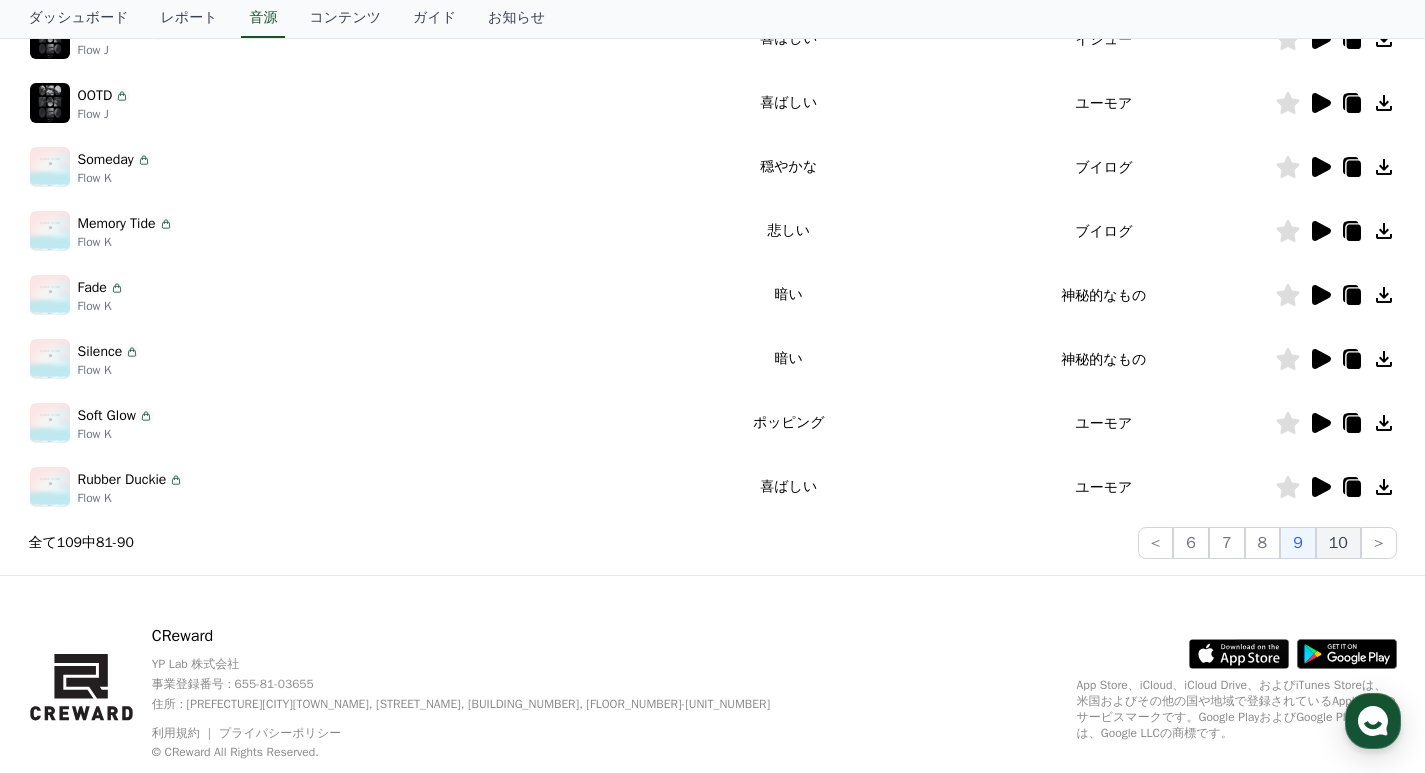click on "10" 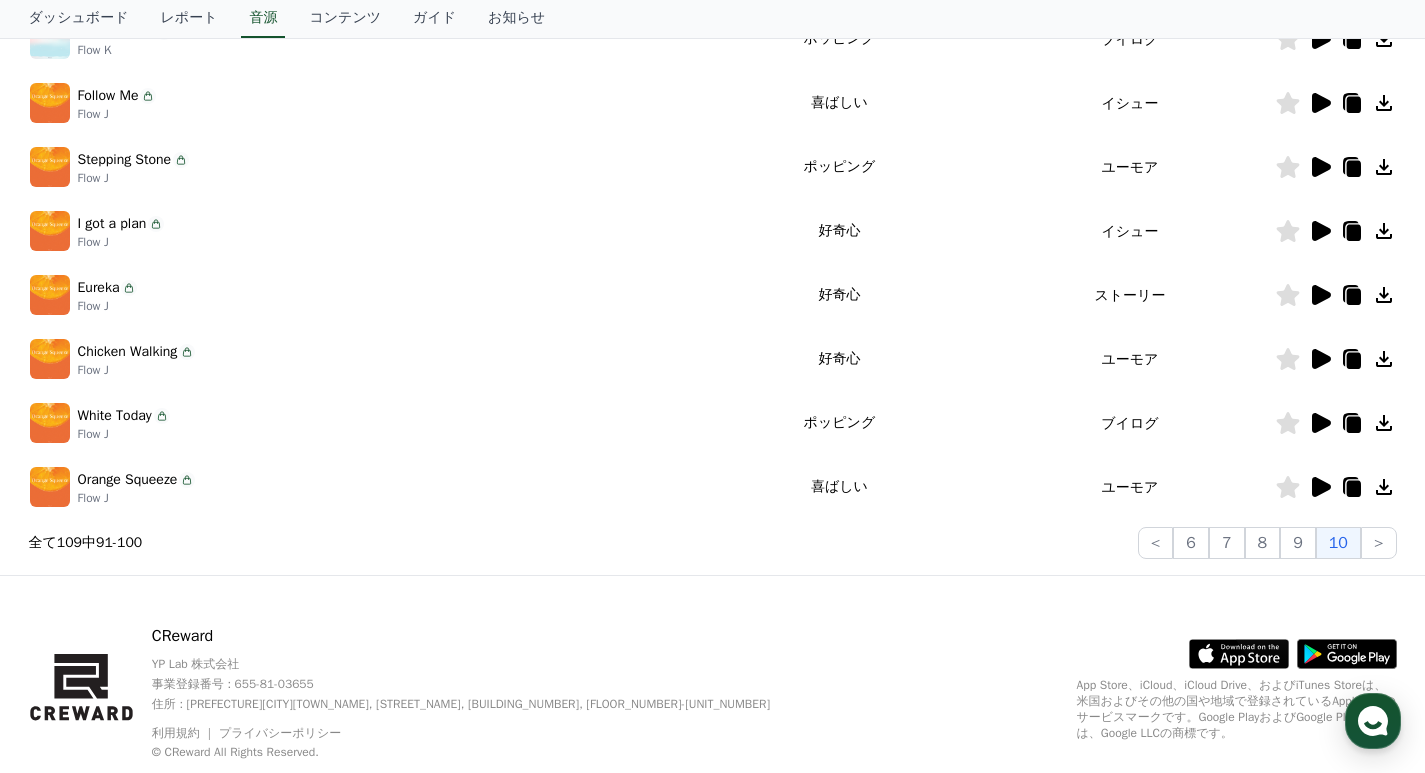 click 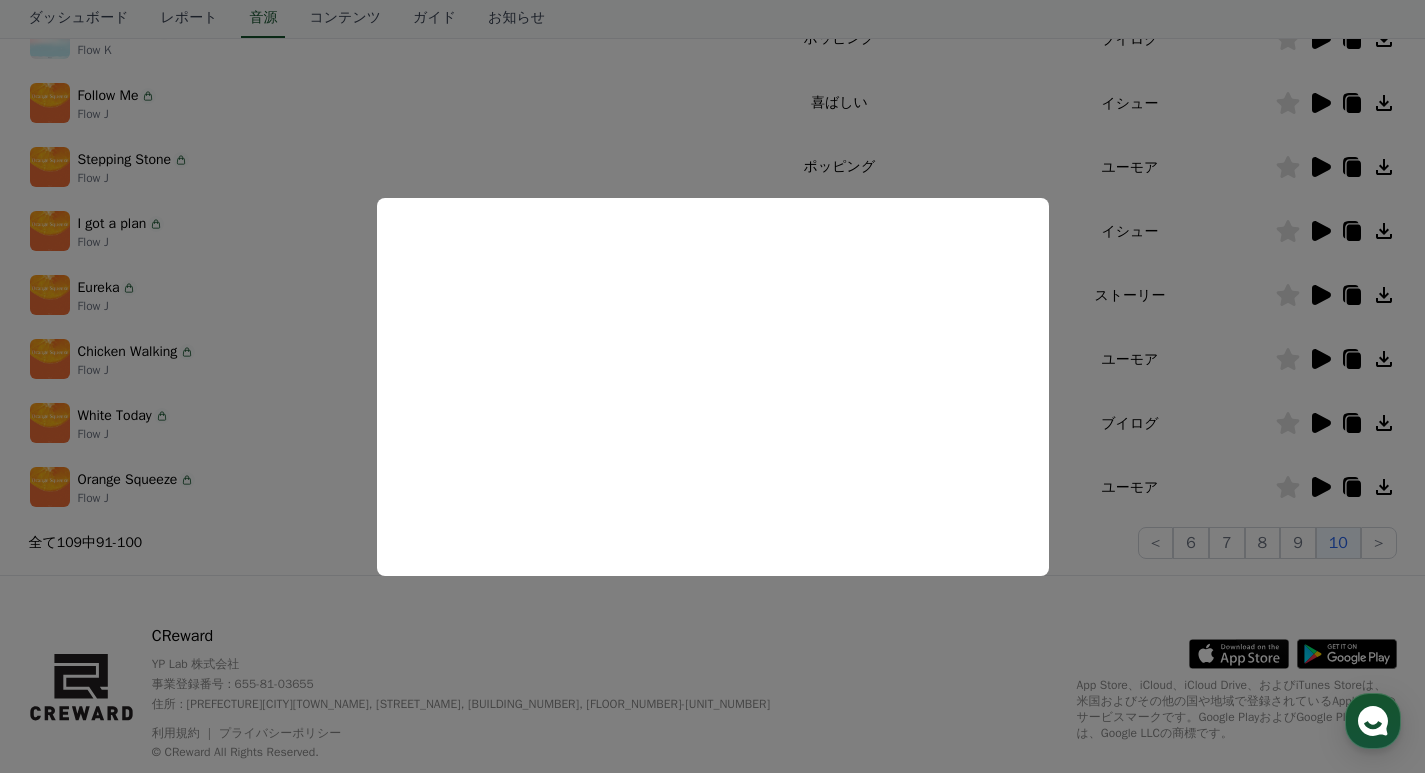 click at bounding box center (712, 386) 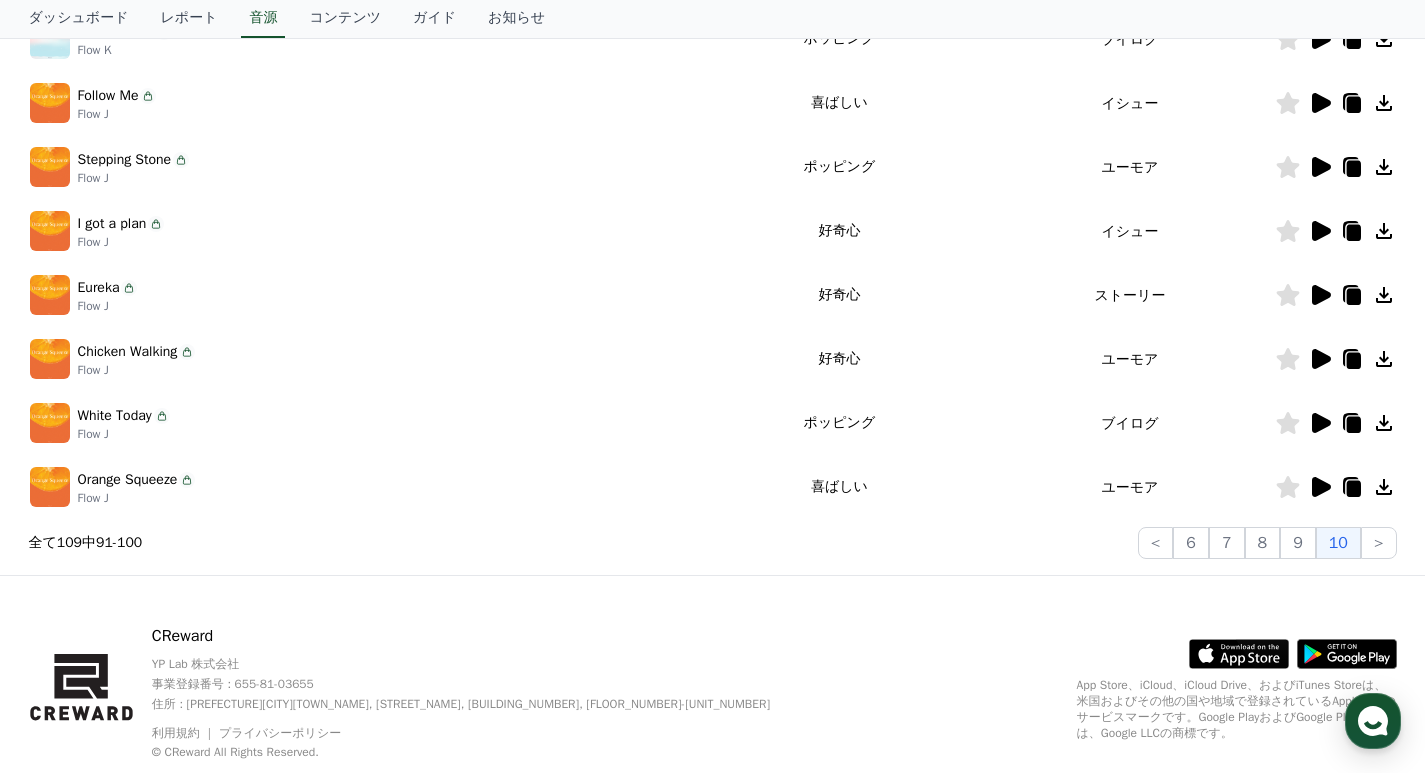 click 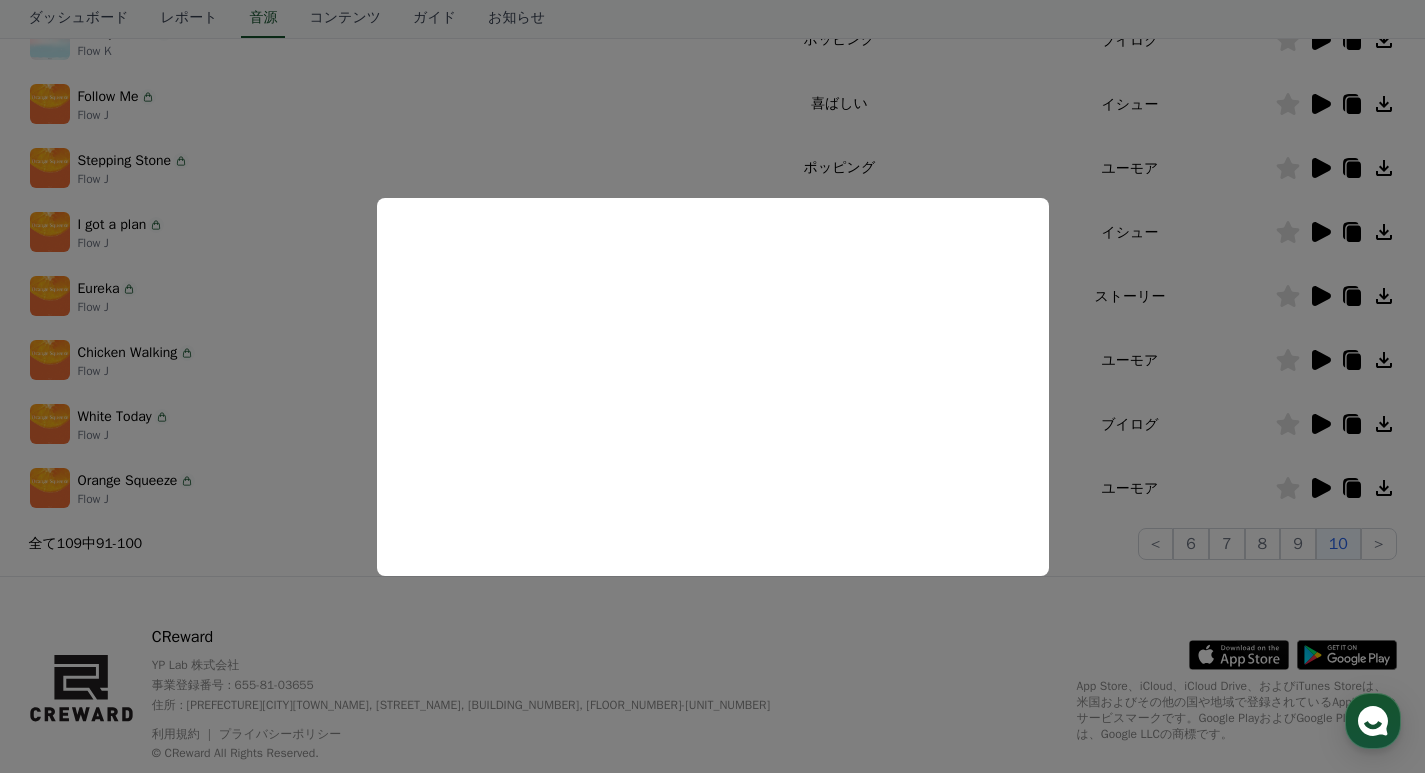 scroll, scrollTop: 581, scrollLeft: 0, axis: vertical 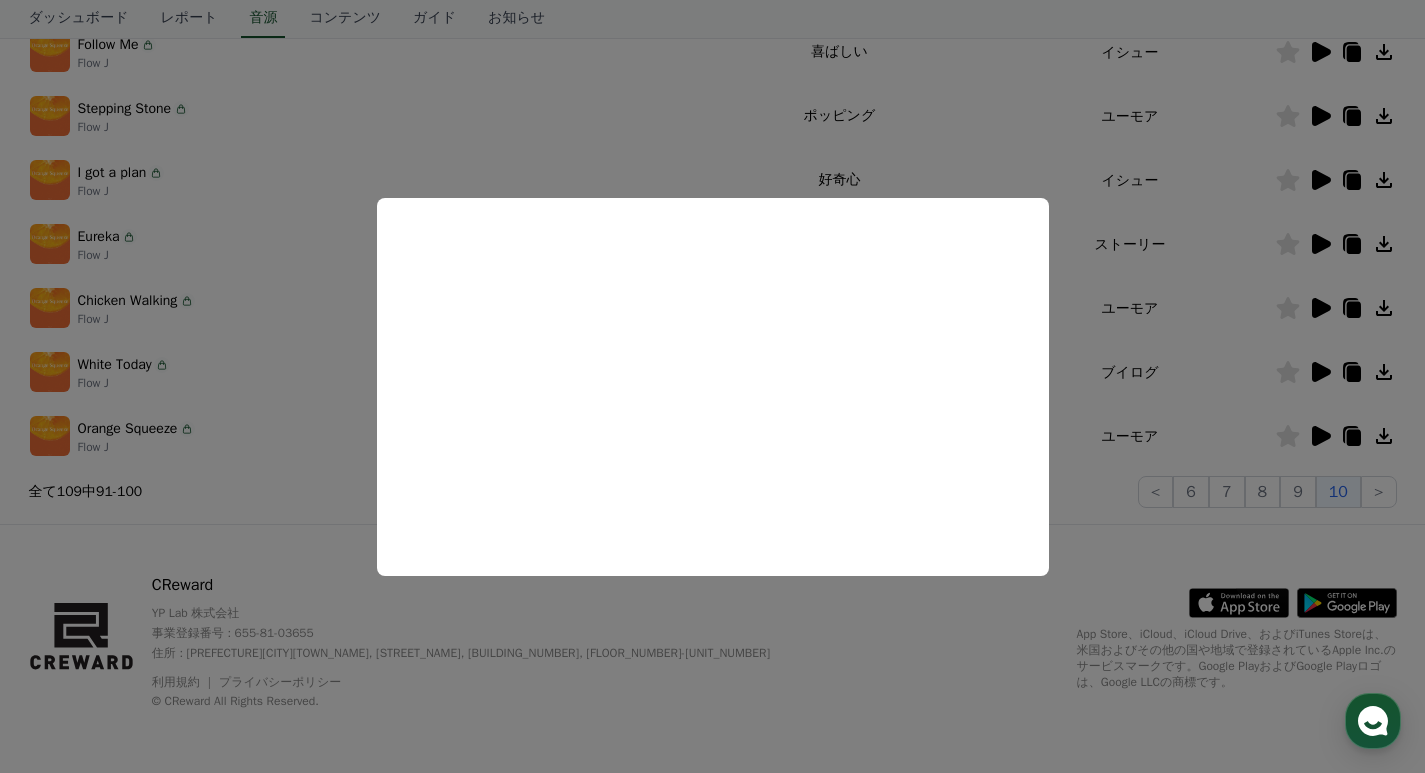 click at bounding box center [712, 386] 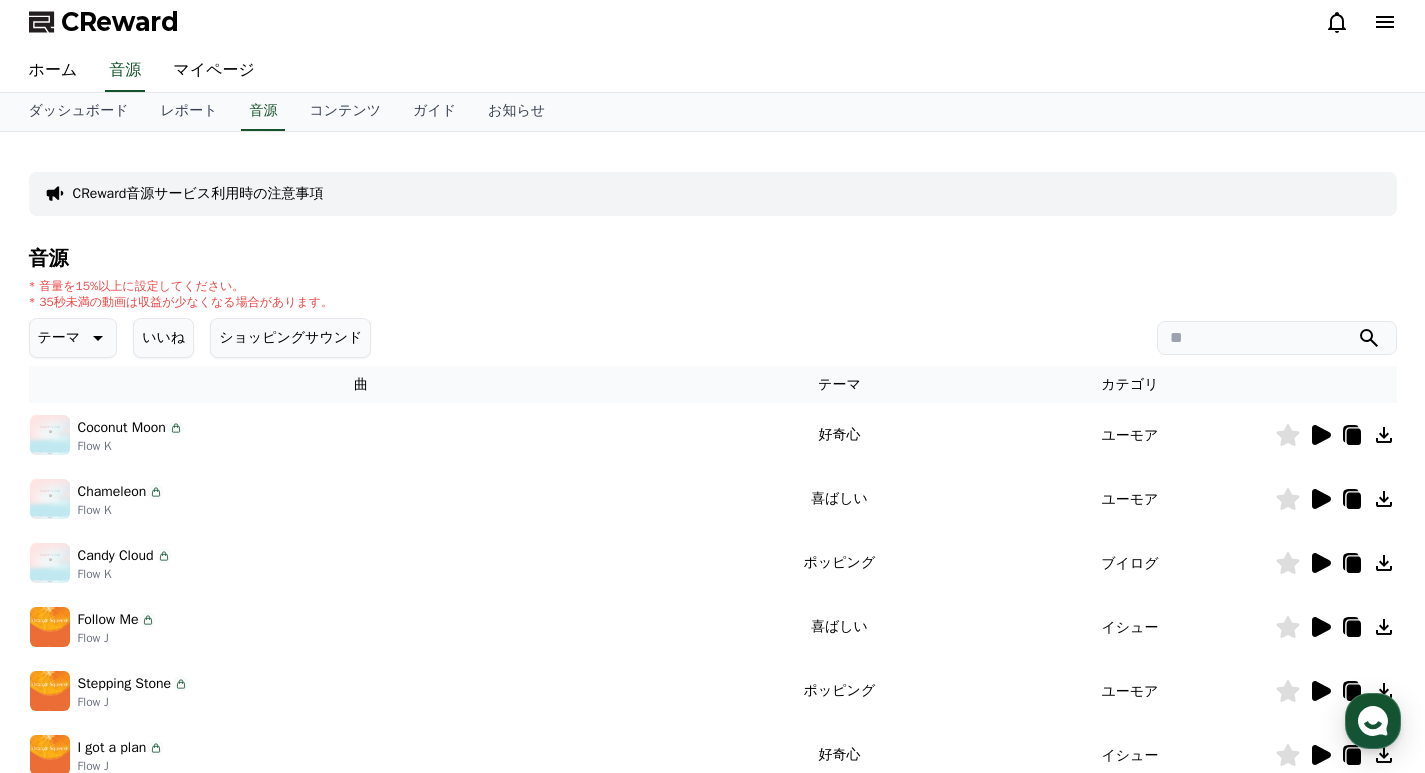 scroll, scrollTop: 0, scrollLeft: 0, axis: both 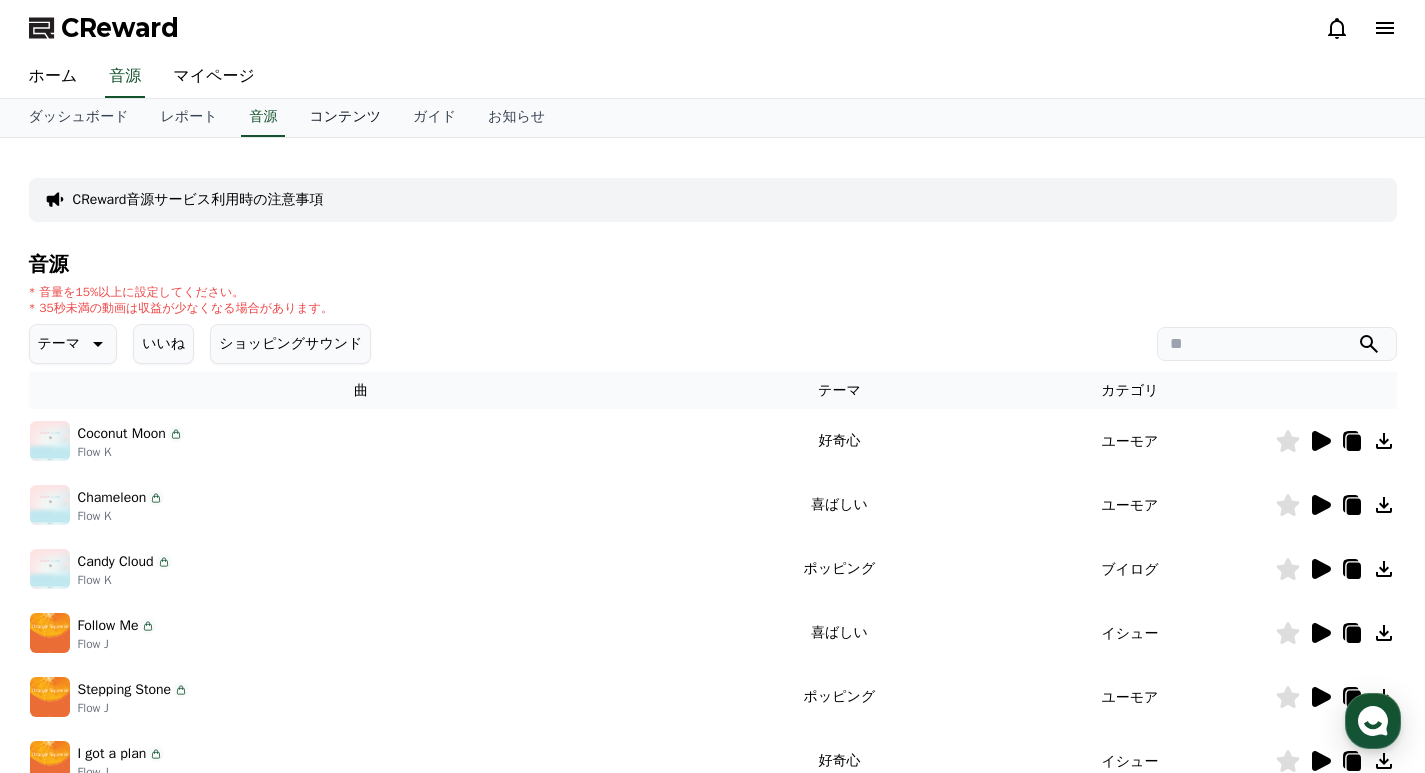 click on "コンテンツ" at bounding box center [345, 118] 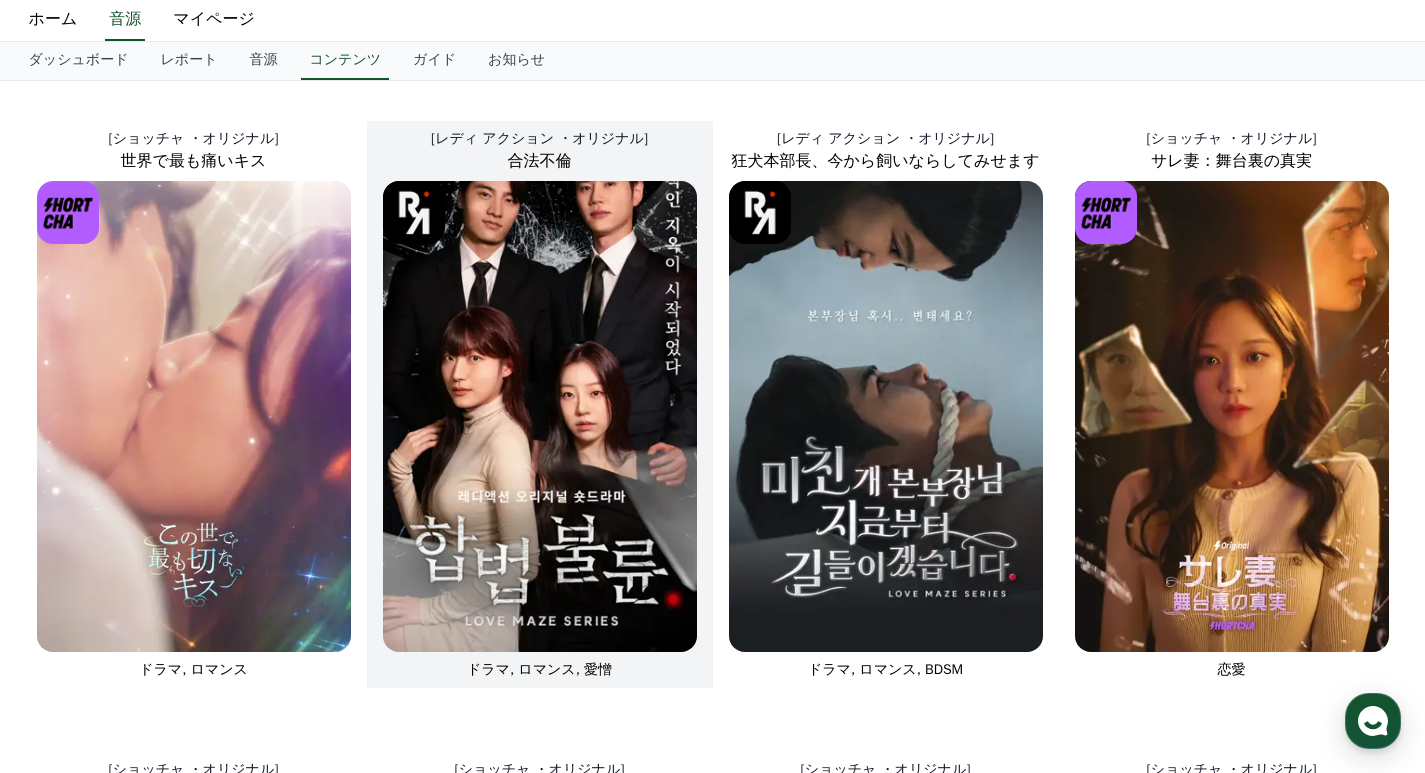 scroll, scrollTop: 0, scrollLeft: 0, axis: both 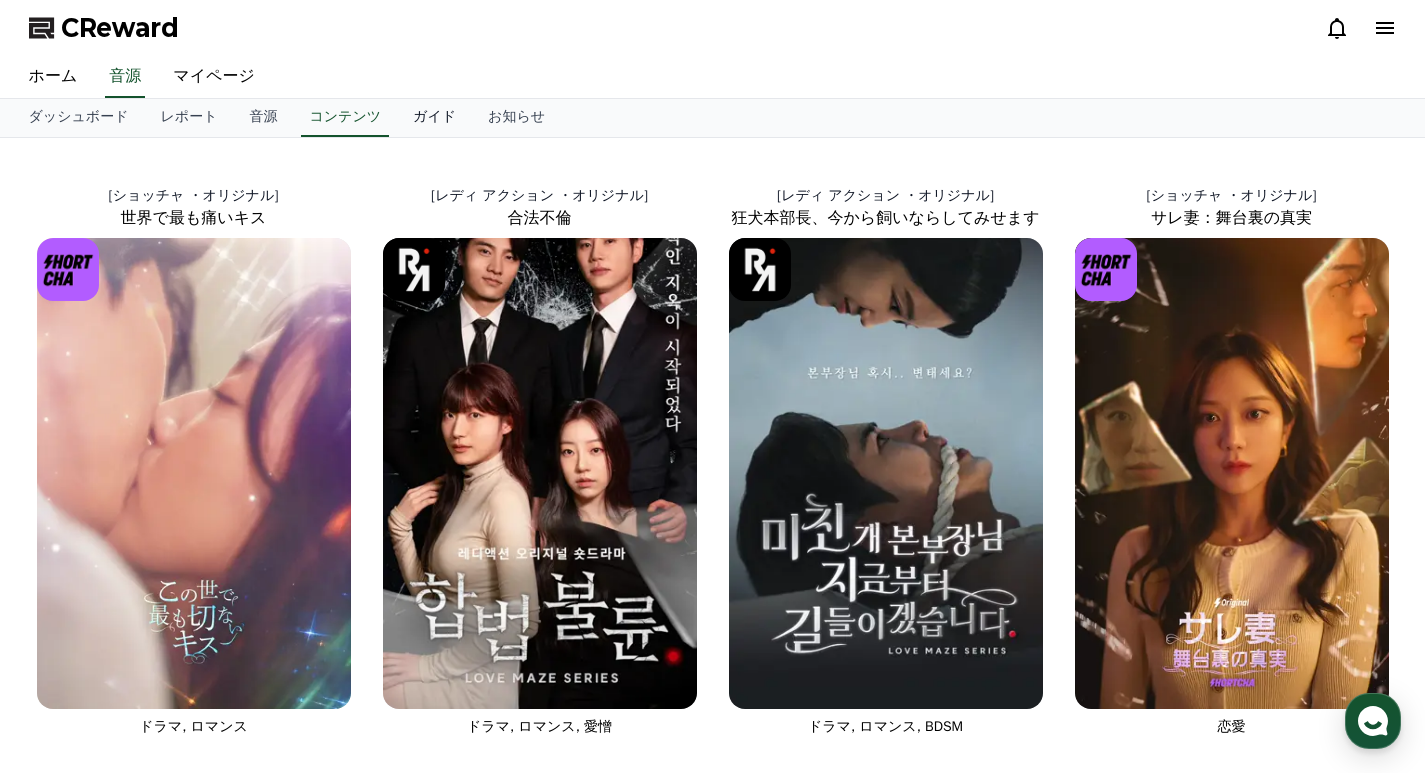 click on "ガイド" at bounding box center [434, 118] 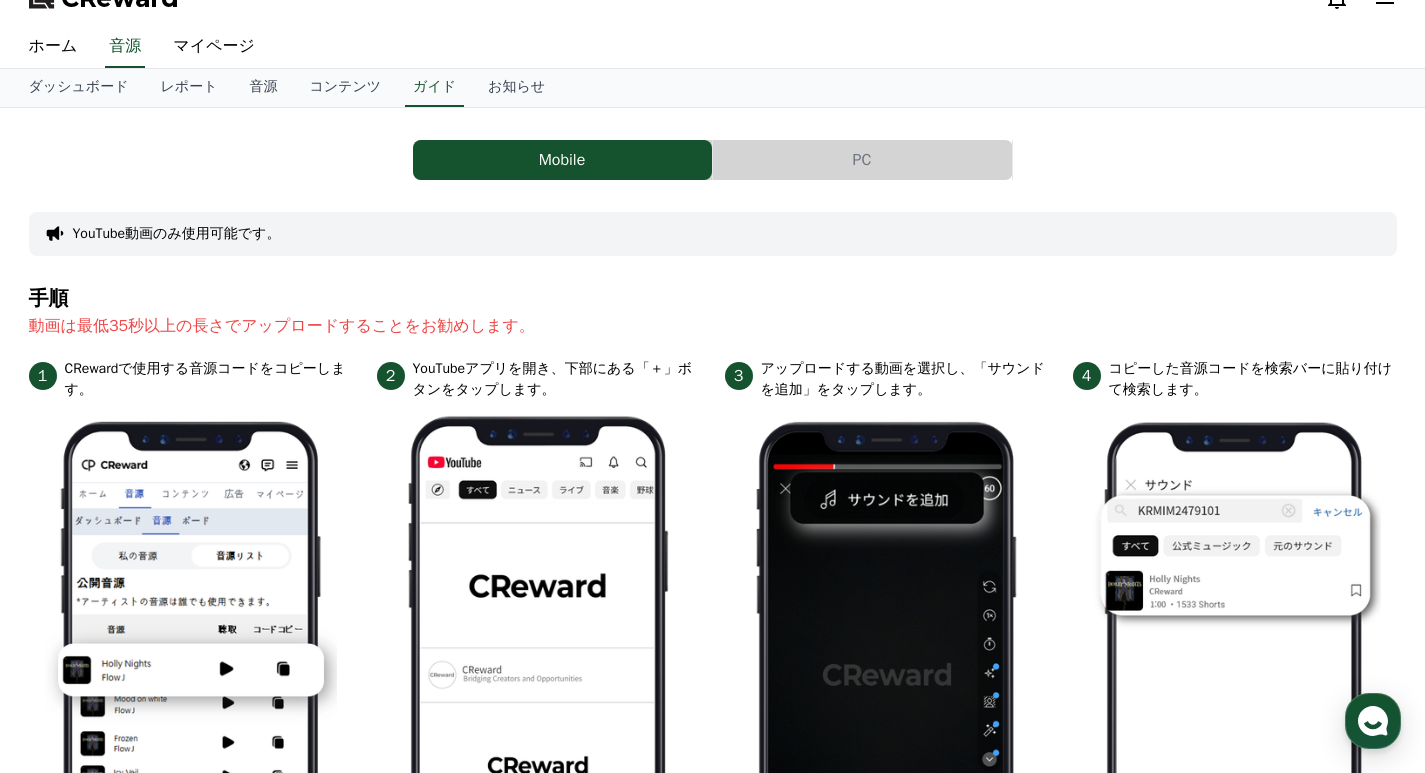 scroll, scrollTop: 0, scrollLeft: 0, axis: both 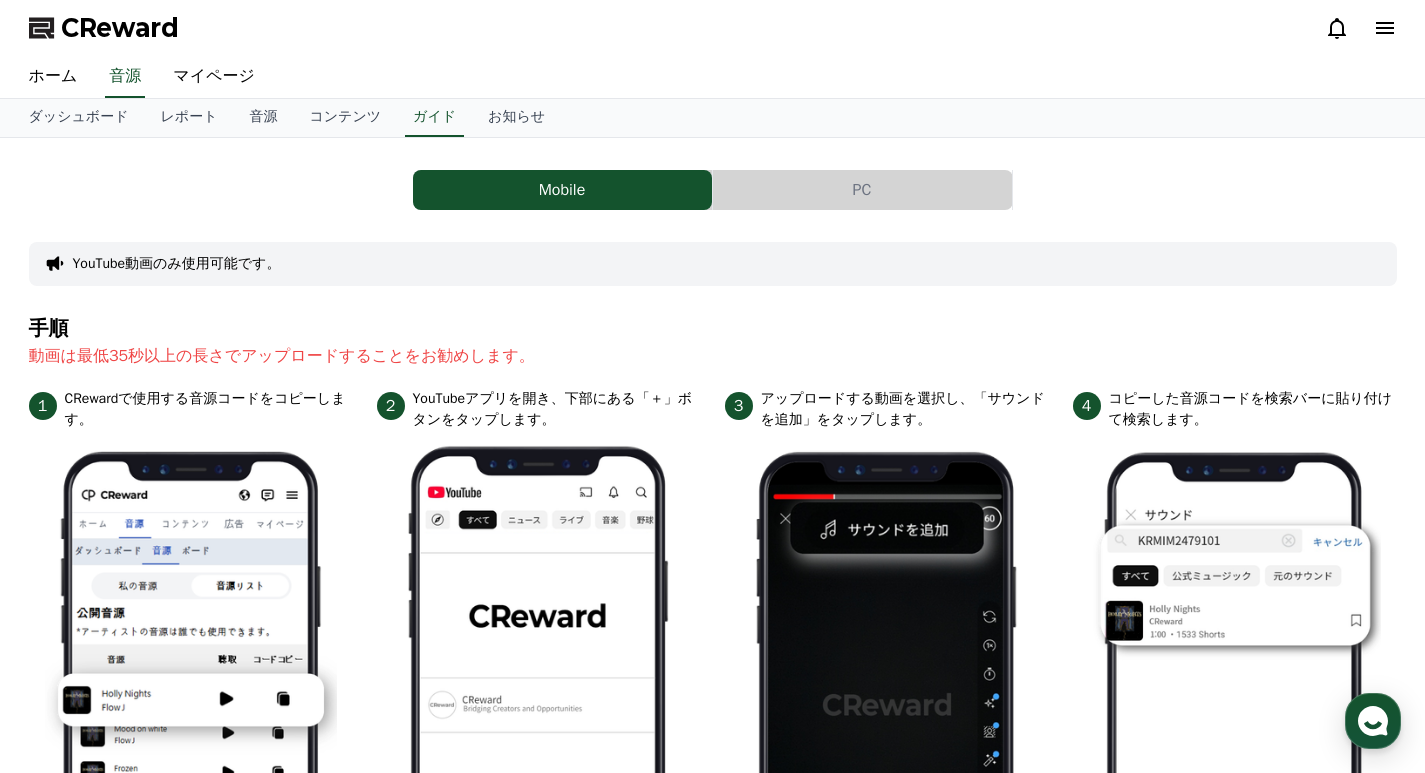 click on "PC" at bounding box center (862, 190) 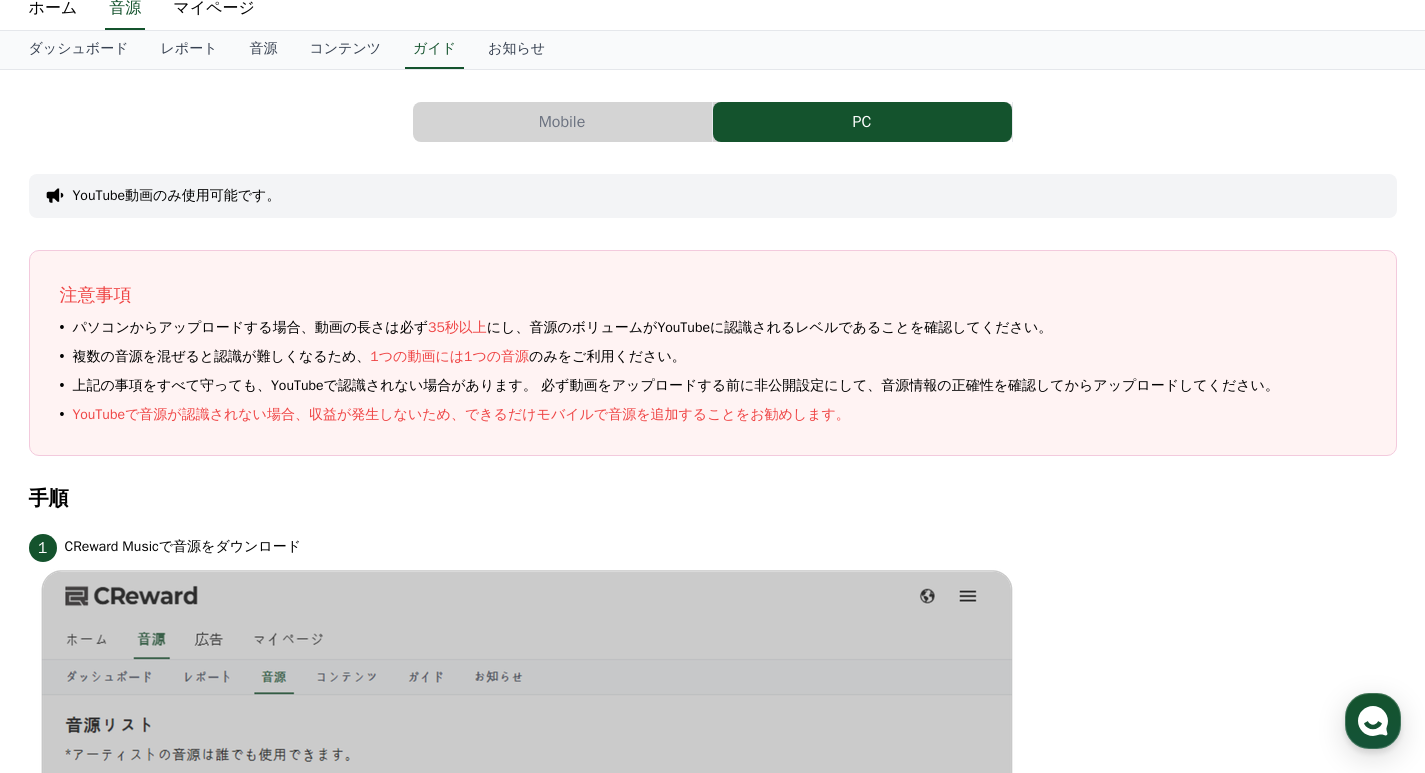 scroll, scrollTop: 0, scrollLeft: 0, axis: both 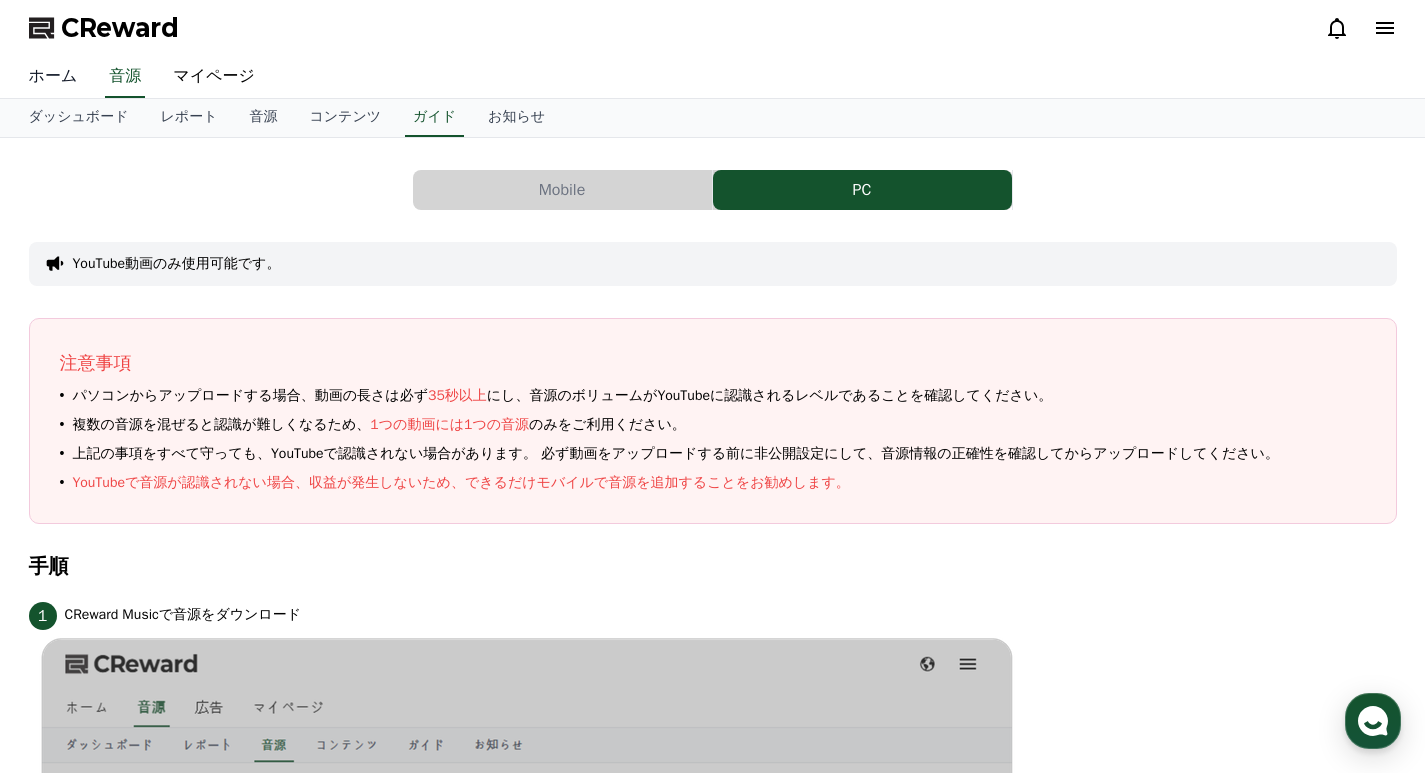 click on "ホーム" at bounding box center [53, 77] 